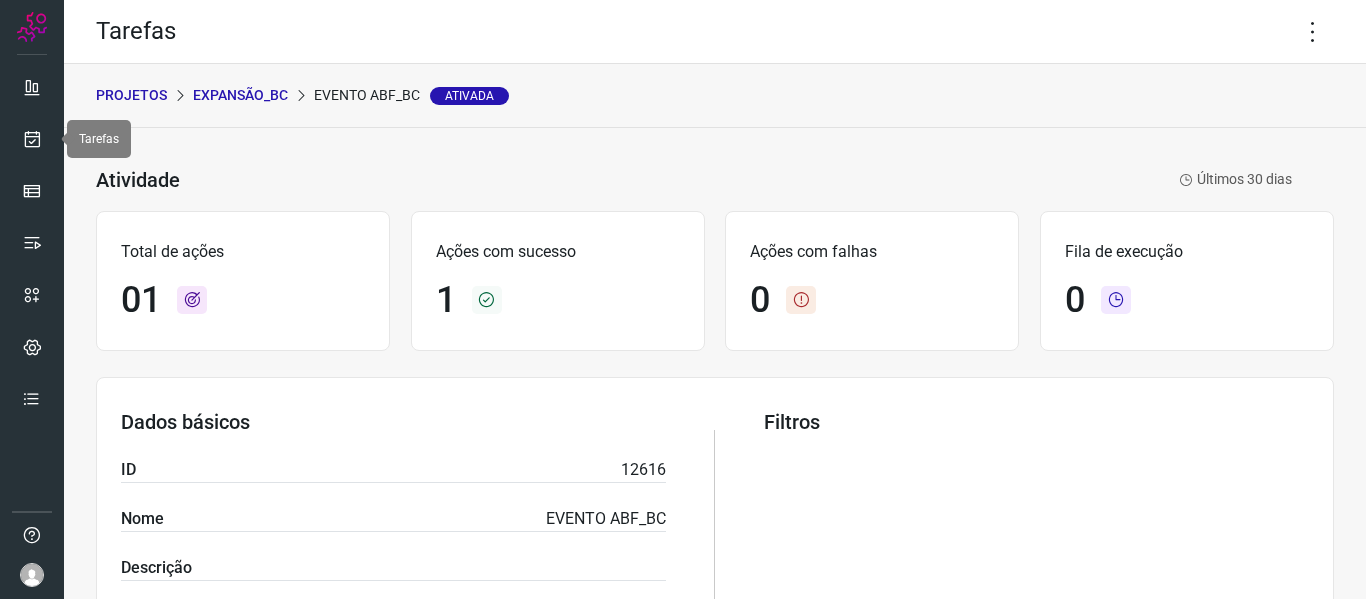 scroll, scrollTop: 0, scrollLeft: 0, axis: both 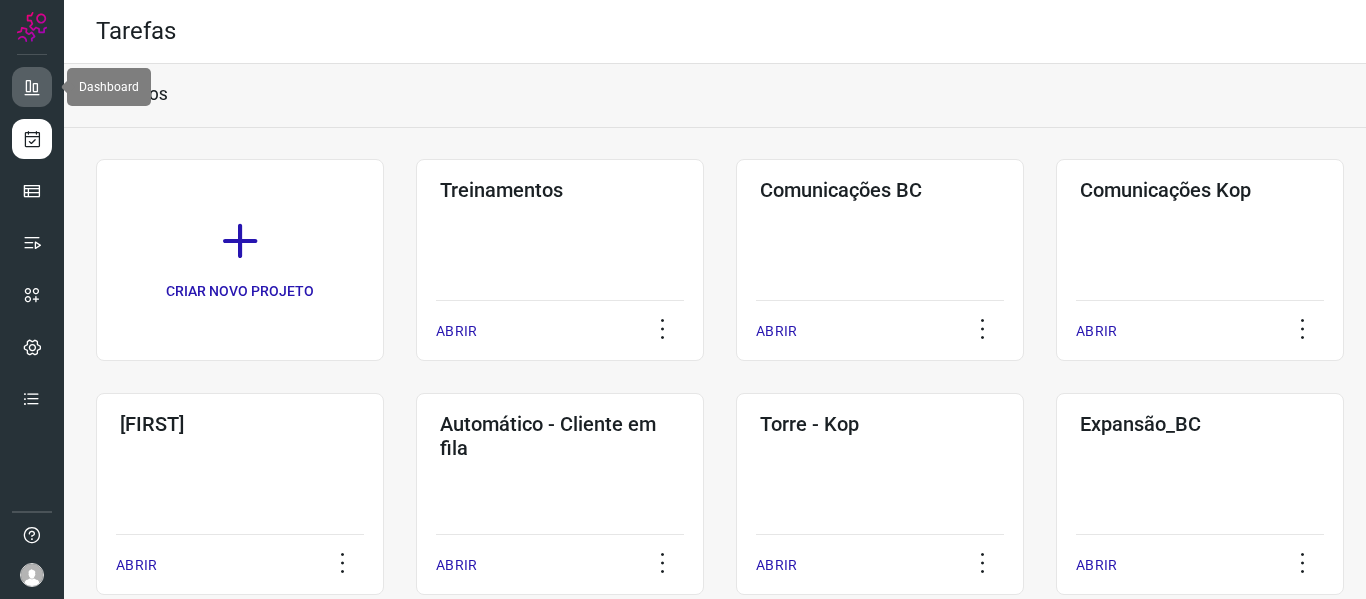 click at bounding box center [32, 87] 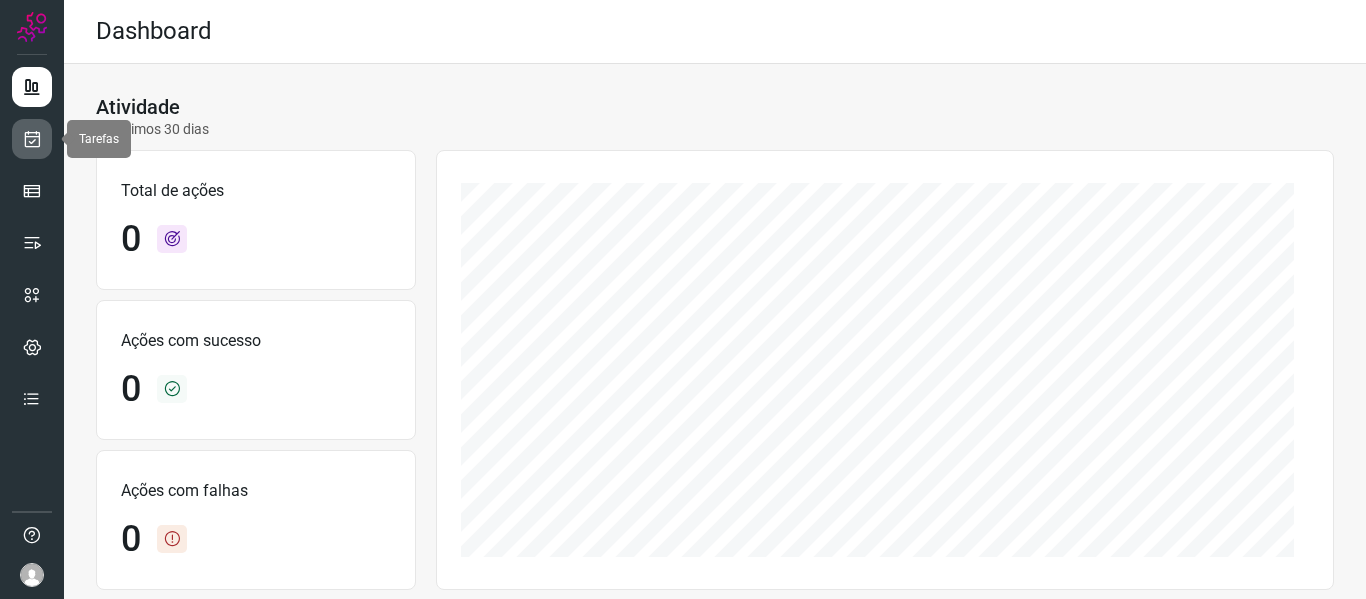 click at bounding box center (32, 139) 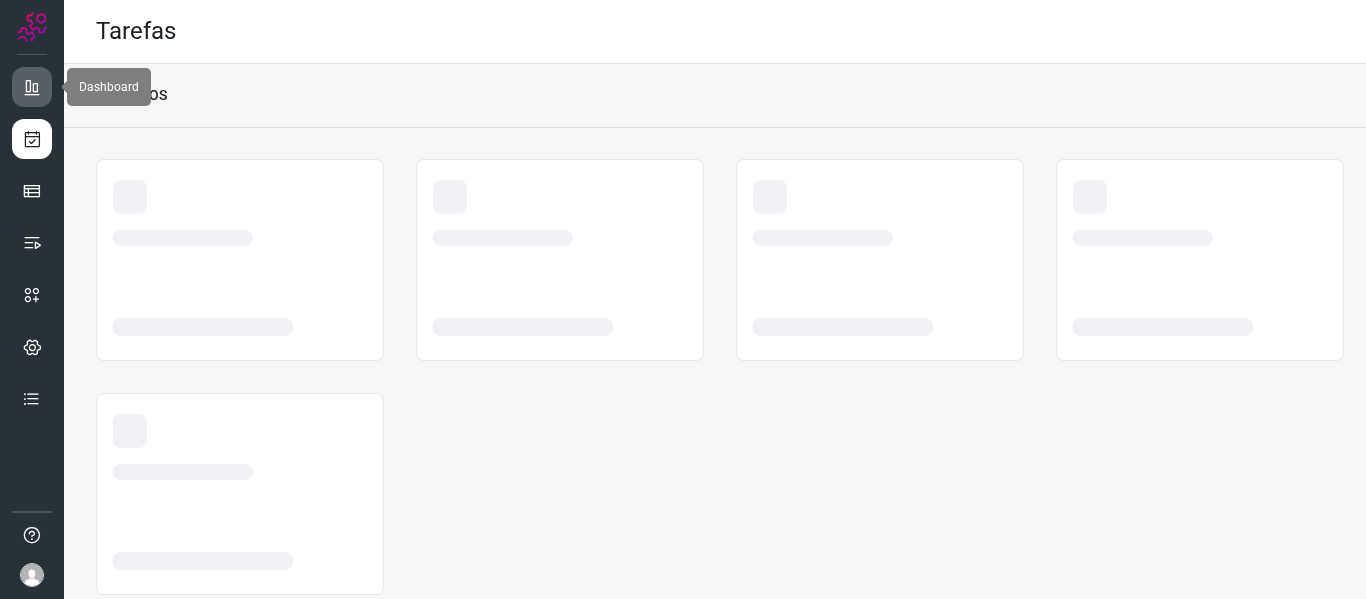 click at bounding box center [32, 87] 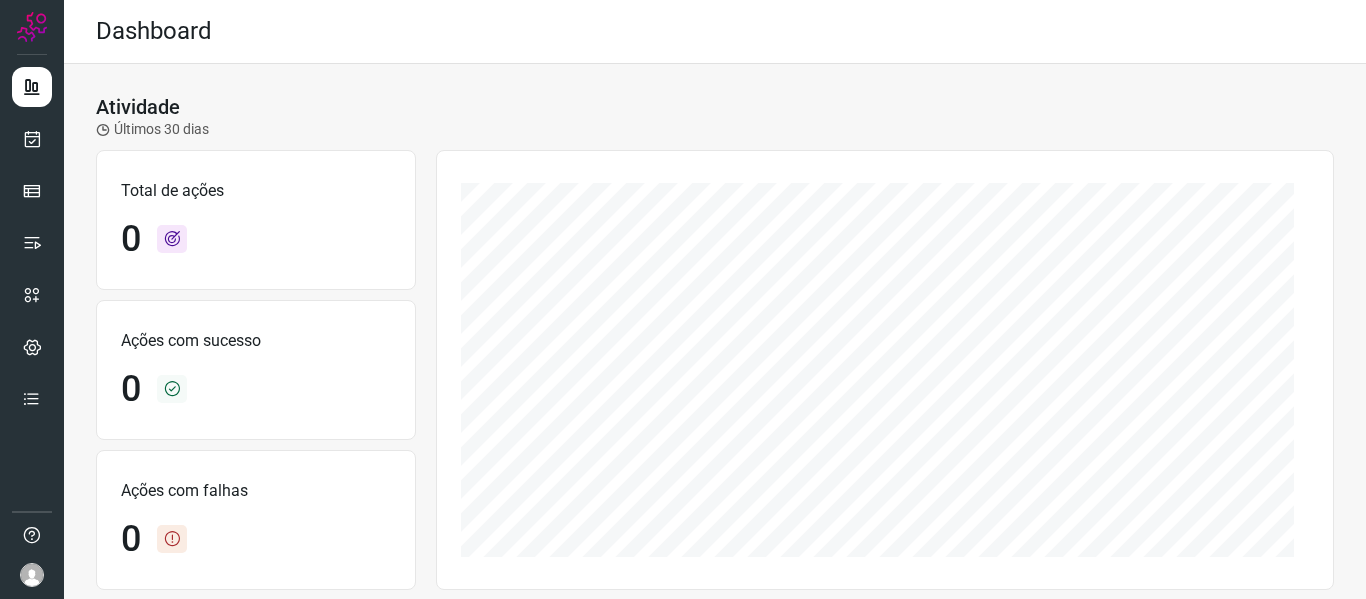 scroll, scrollTop: 458, scrollLeft: 0, axis: vertical 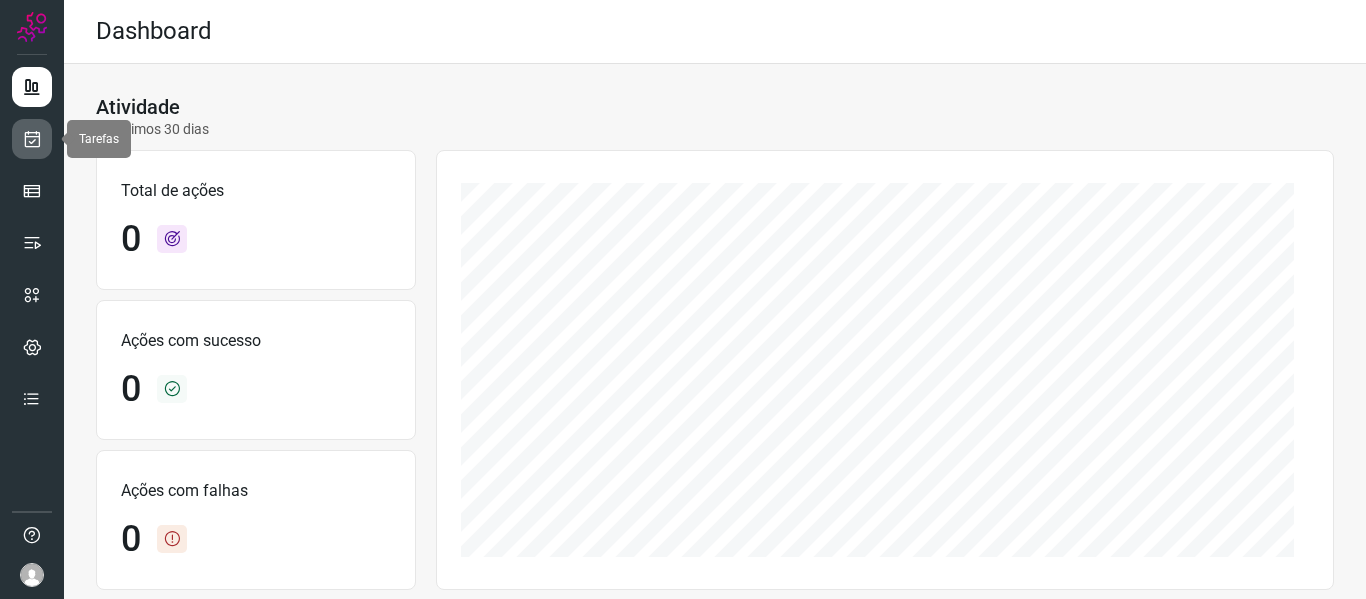 click at bounding box center (32, 139) 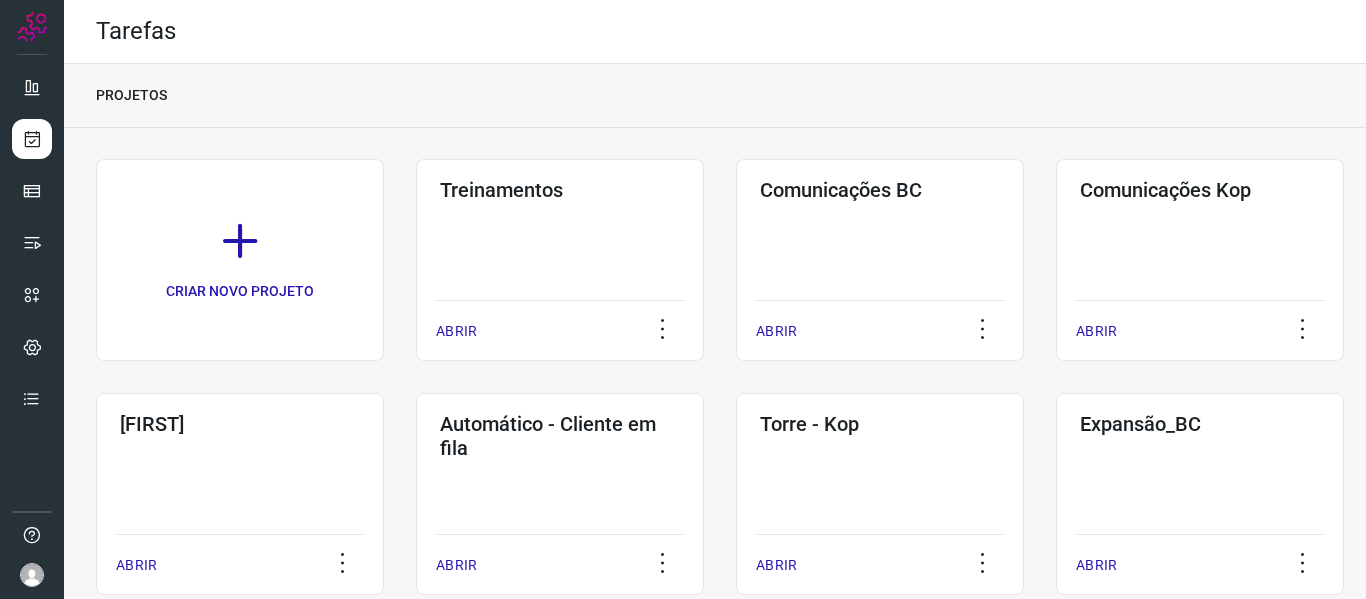 scroll, scrollTop: 280, scrollLeft: 0, axis: vertical 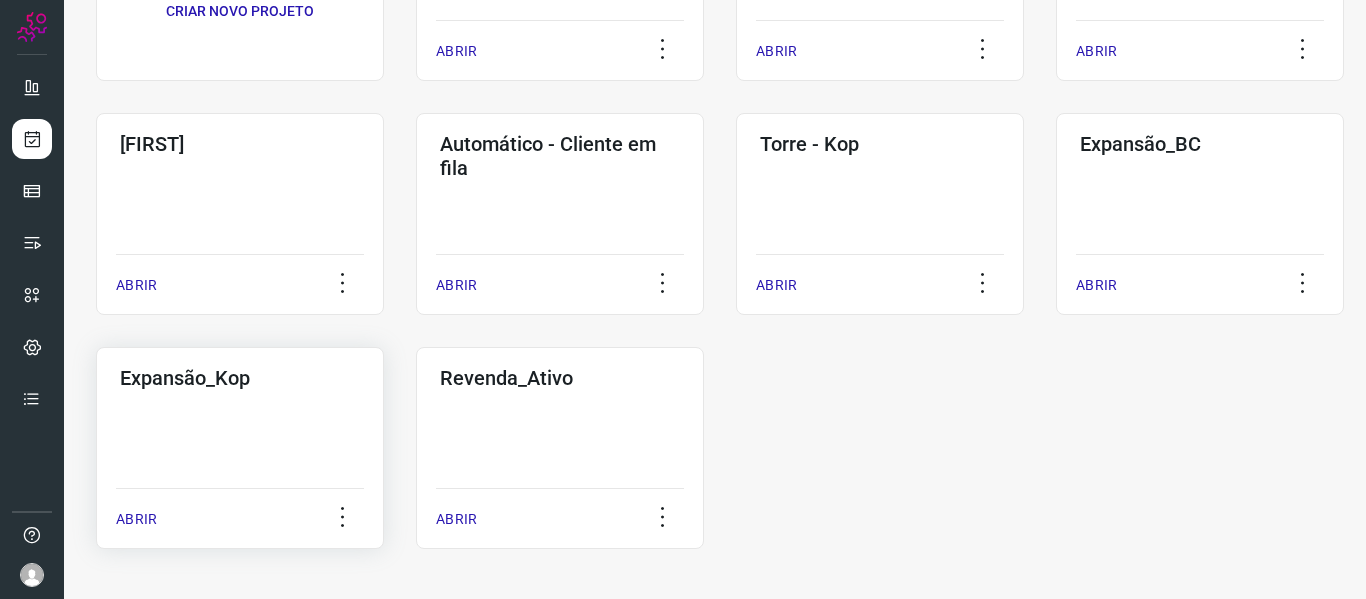 click on "Expansão_Kop  ABRIR" 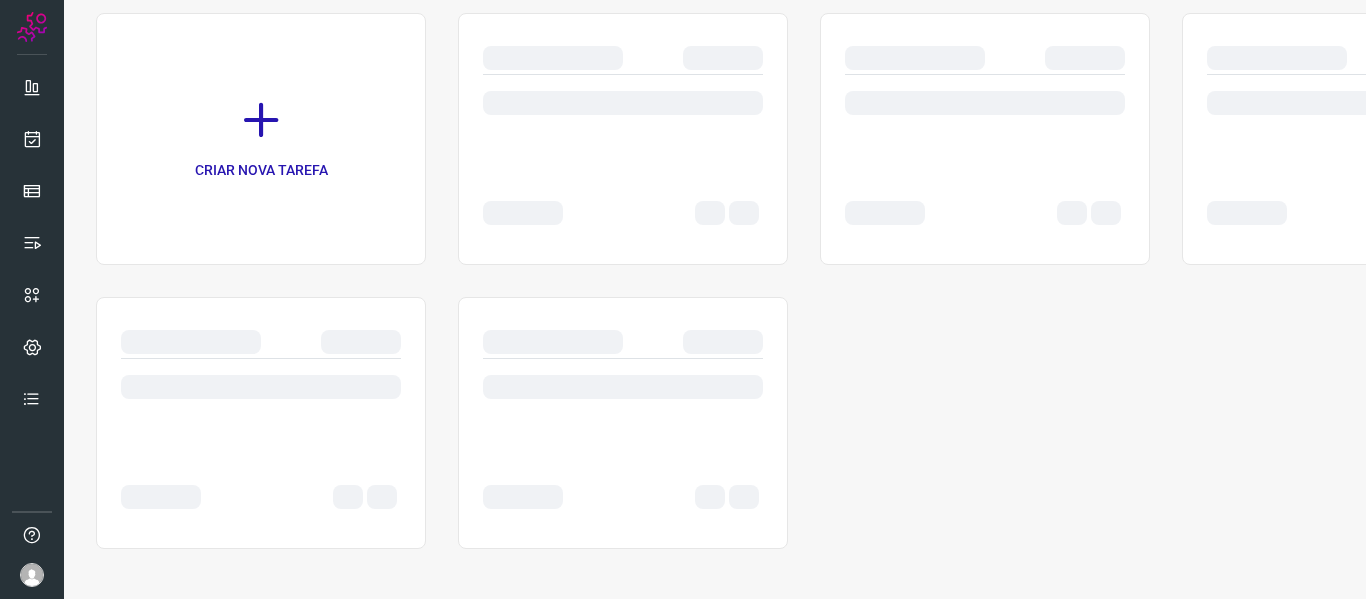 scroll, scrollTop: 146, scrollLeft: 0, axis: vertical 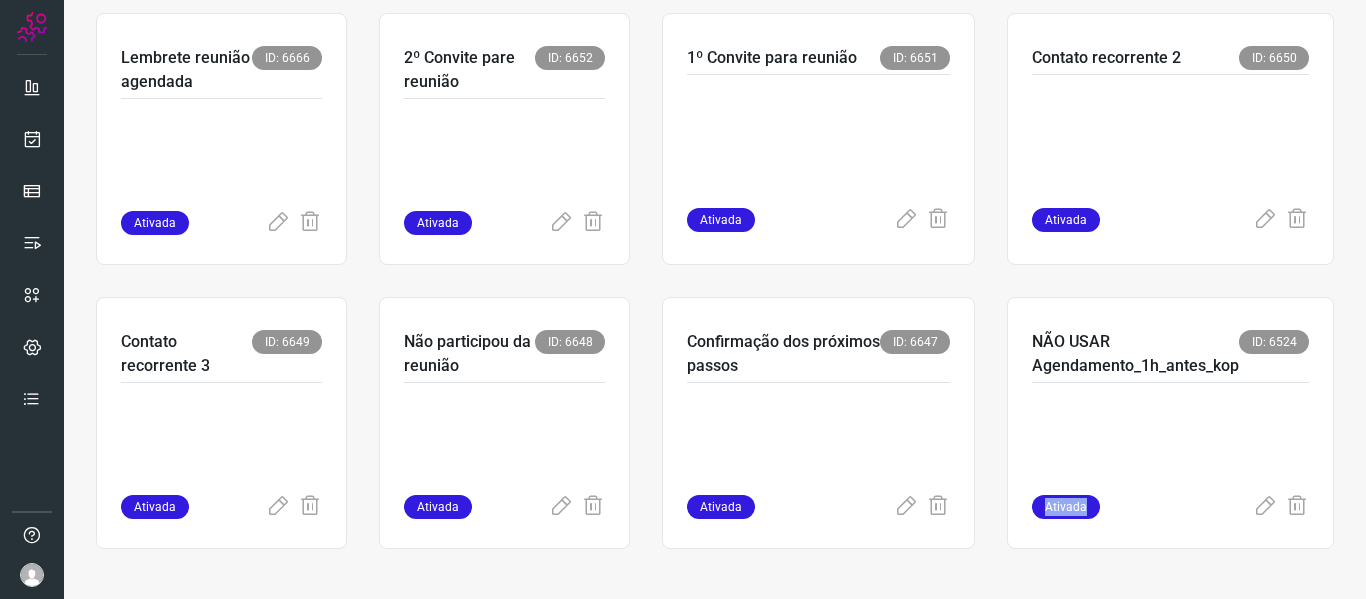 drag, startPoint x: 1345, startPoint y: 517, endPoint x: 1352, endPoint y: 439, distance: 78.31347 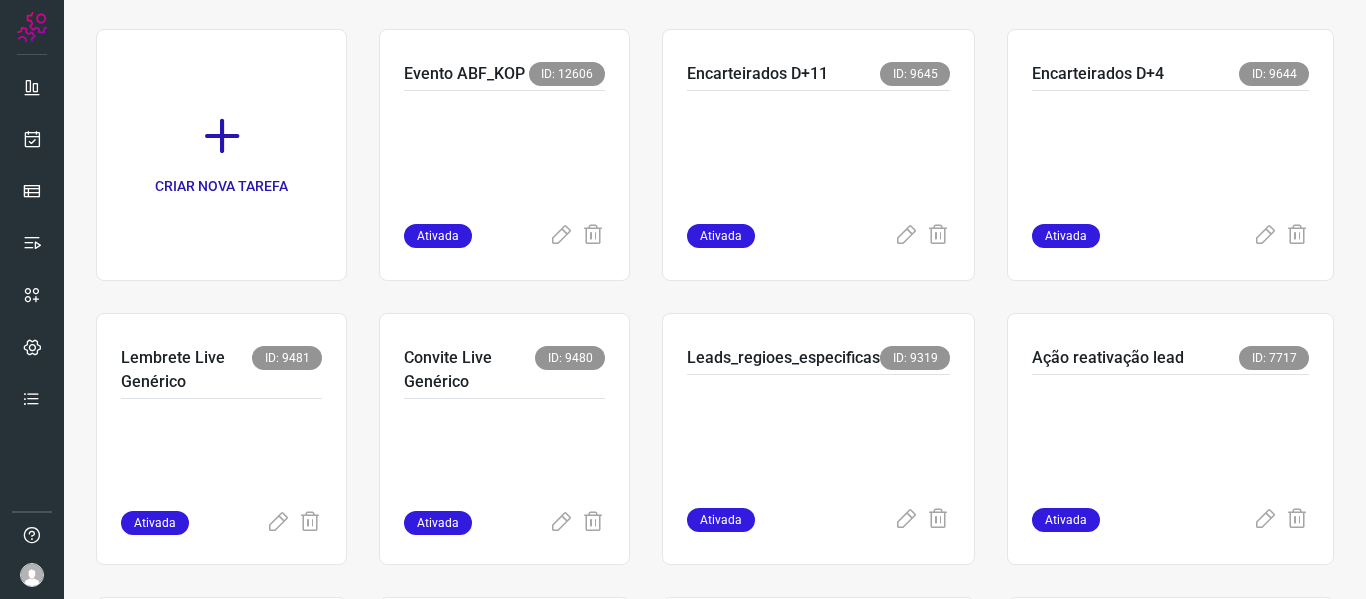 scroll, scrollTop: 0, scrollLeft: 0, axis: both 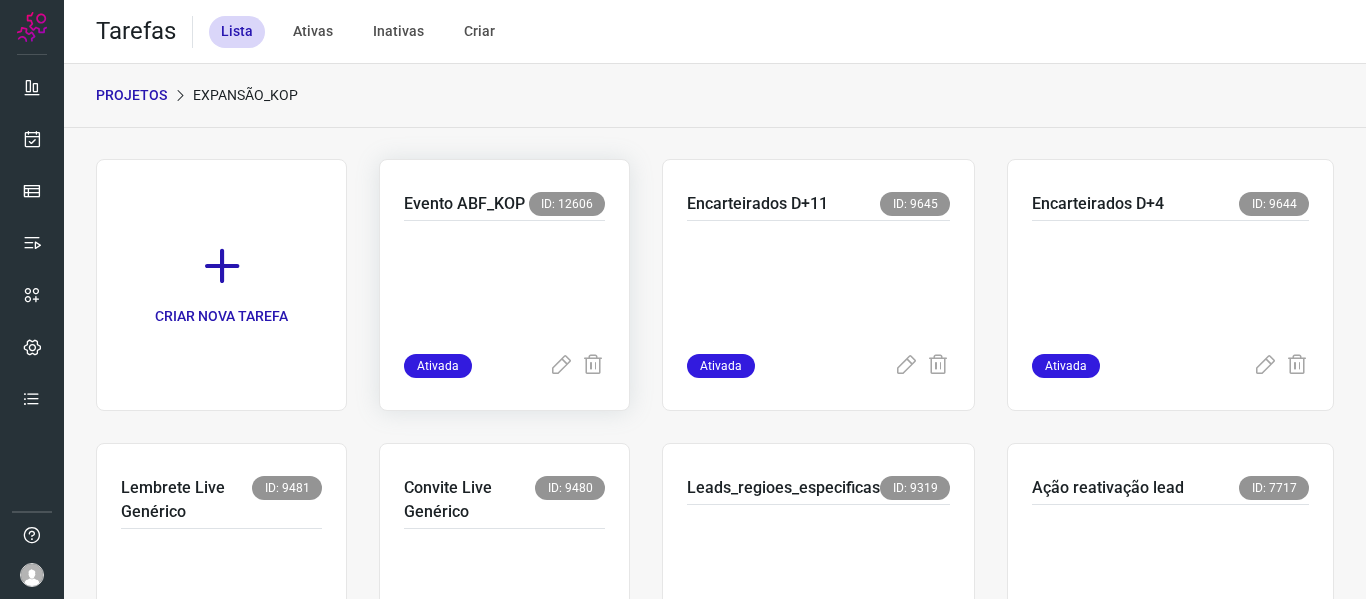 click at bounding box center (504, 287) 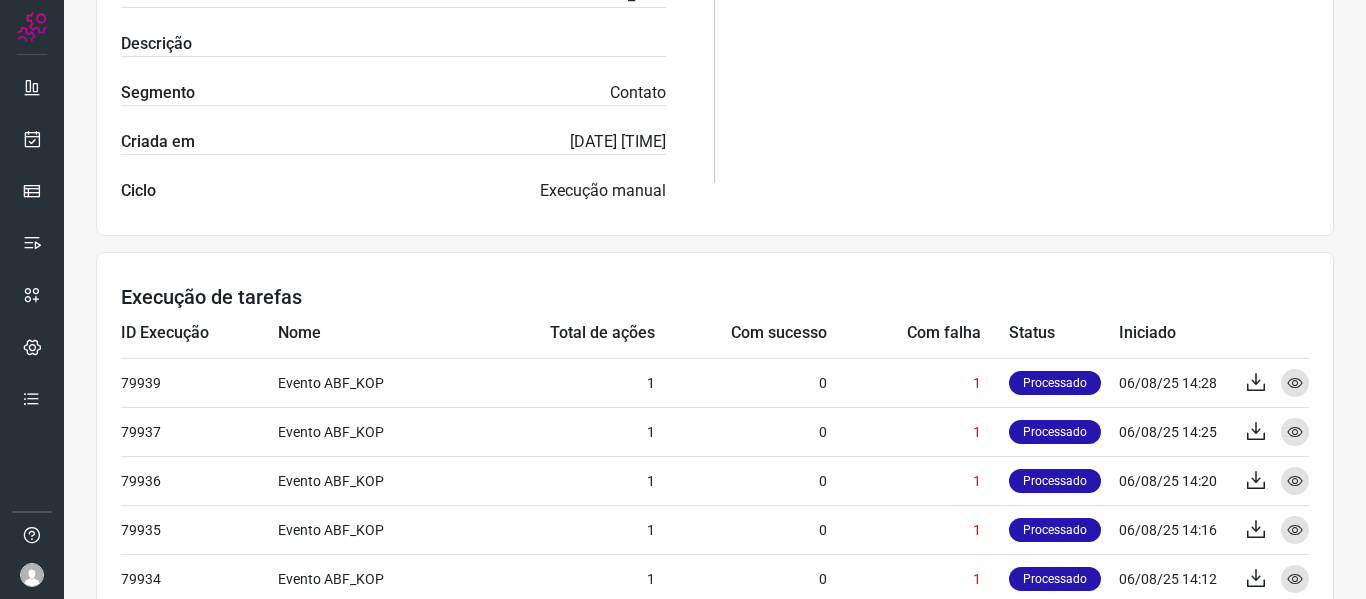 scroll, scrollTop: 875, scrollLeft: 0, axis: vertical 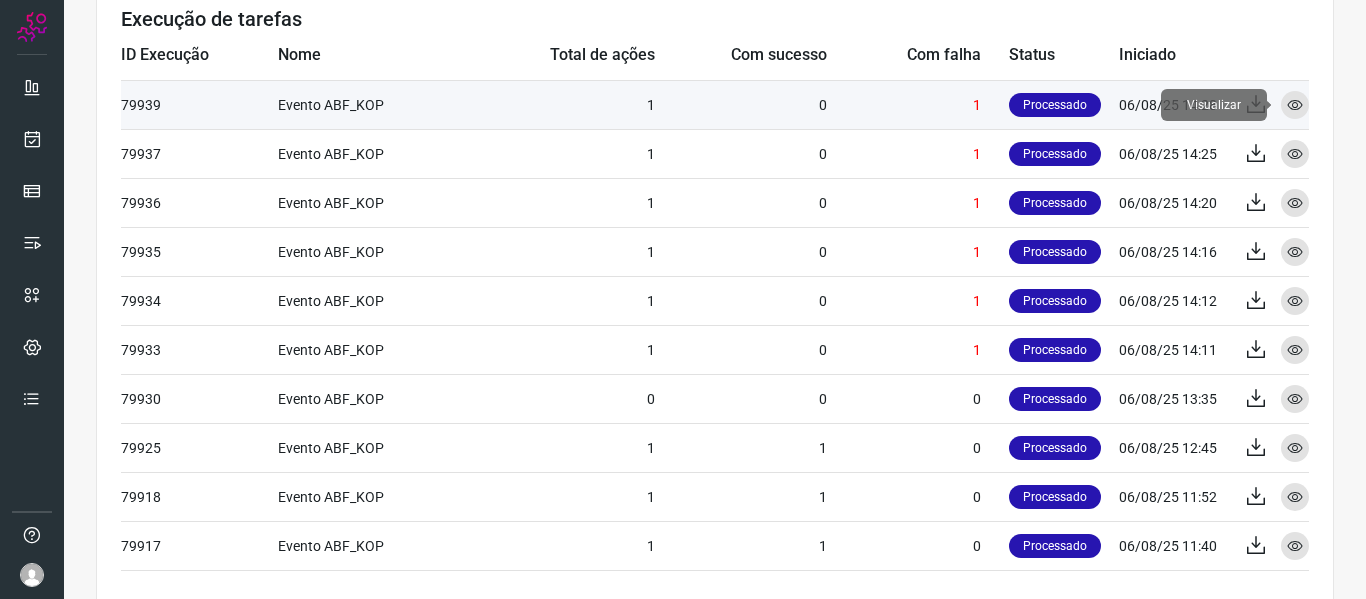 click at bounding box center [1295, 105] 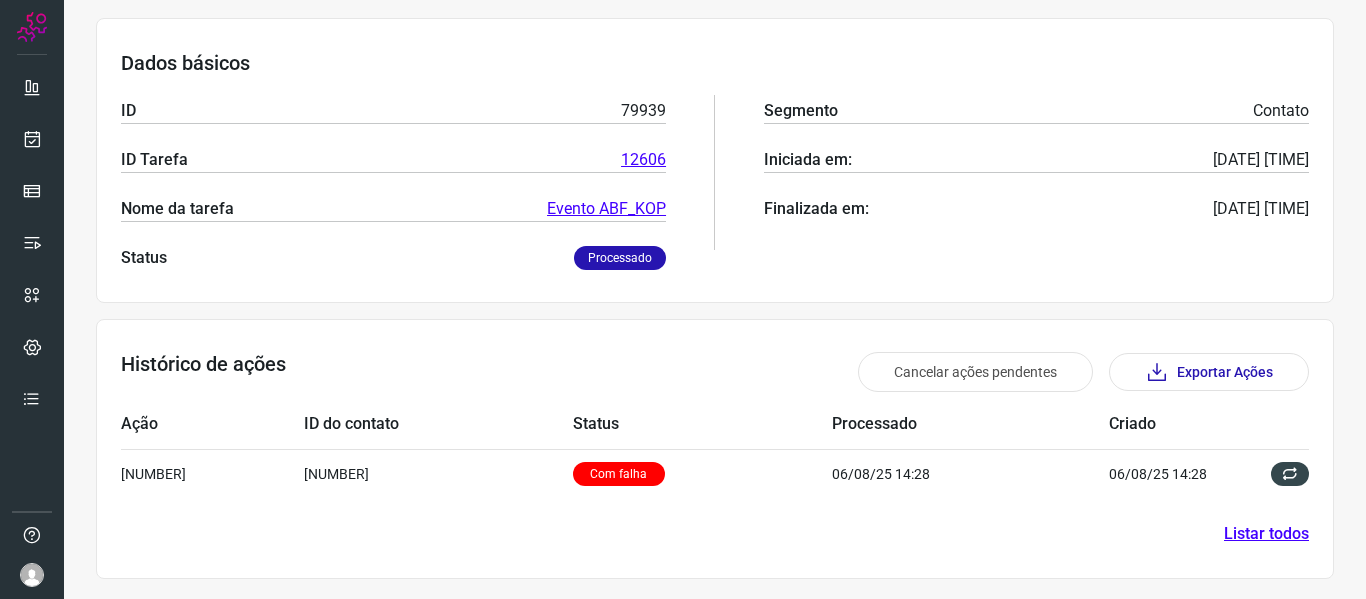 scroll, scrollTop: 277, scrollLeft: 0, axis: vertical 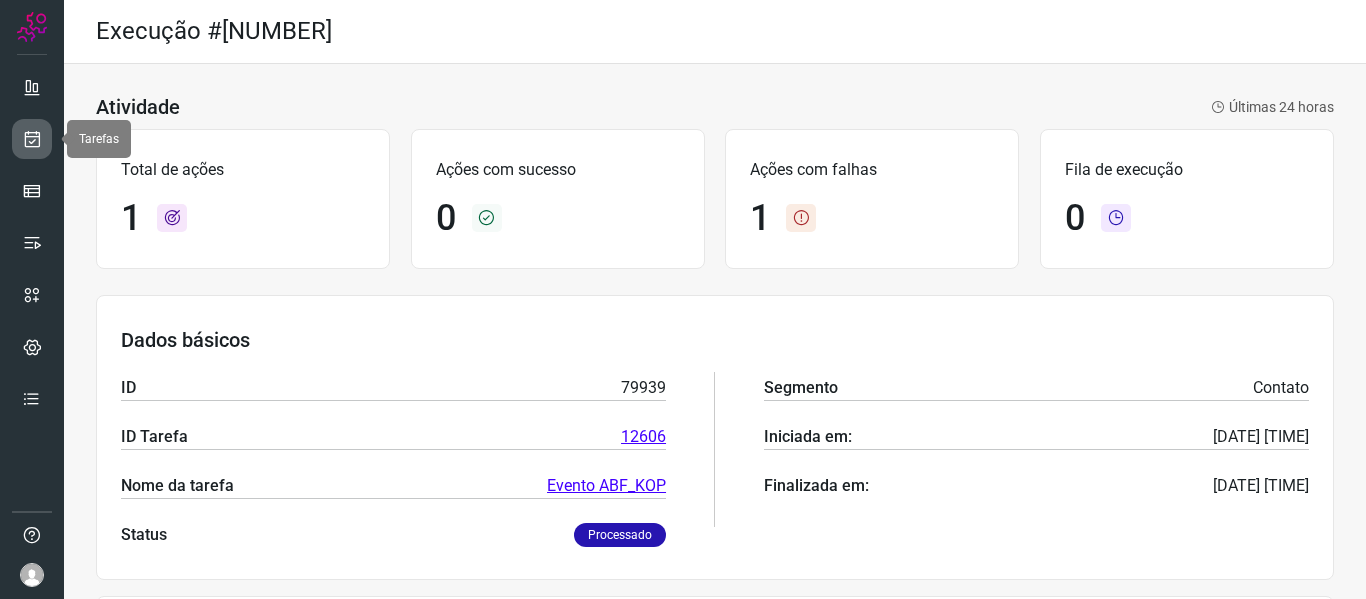 click at bounding box center [32, 139] 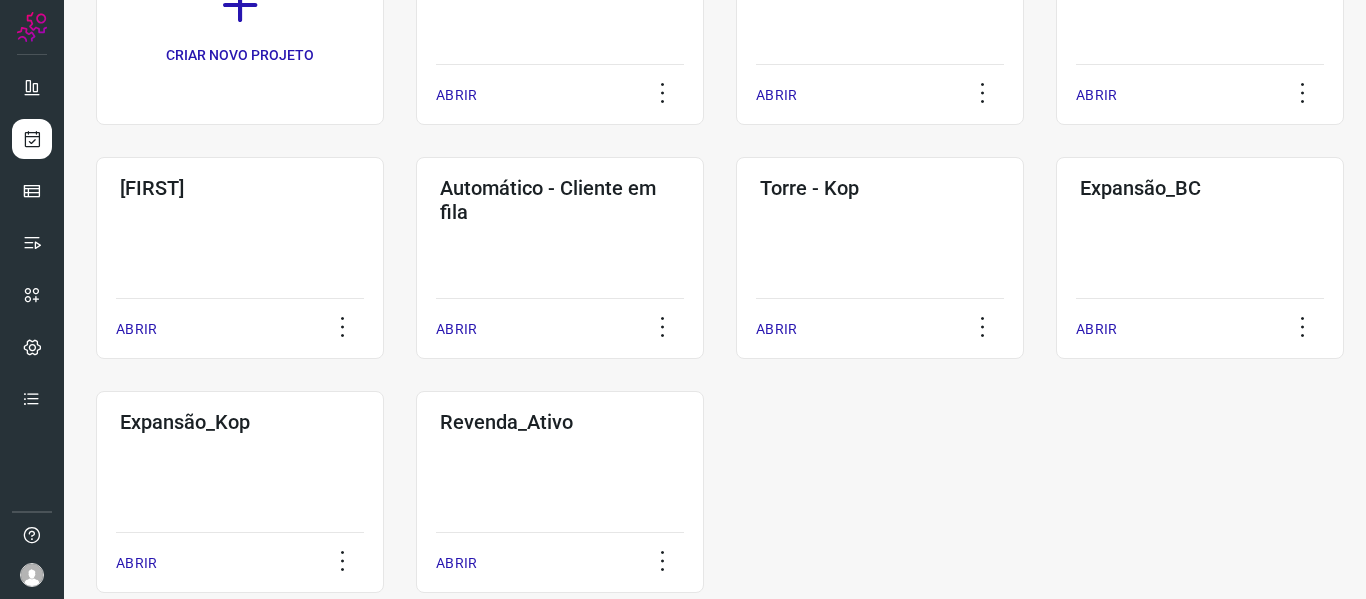 scroll, scrollTop: 280, scrollLeft: 0, axis: vertical 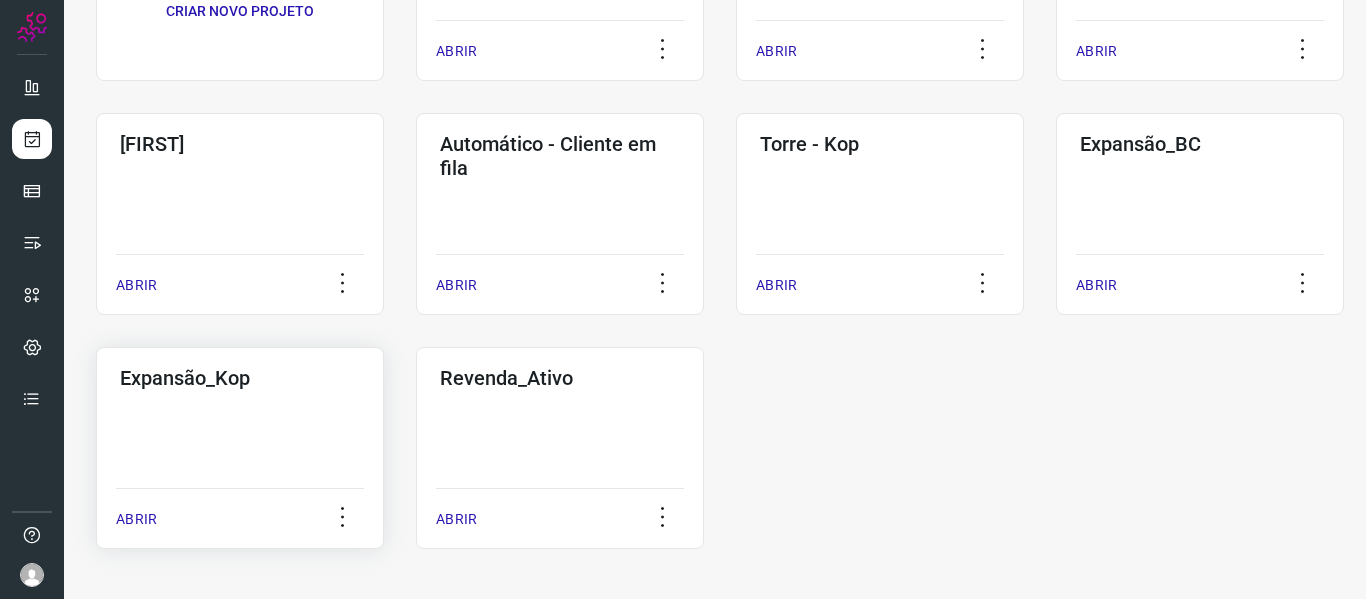 click on "Expansão_Kop  ABRIR" 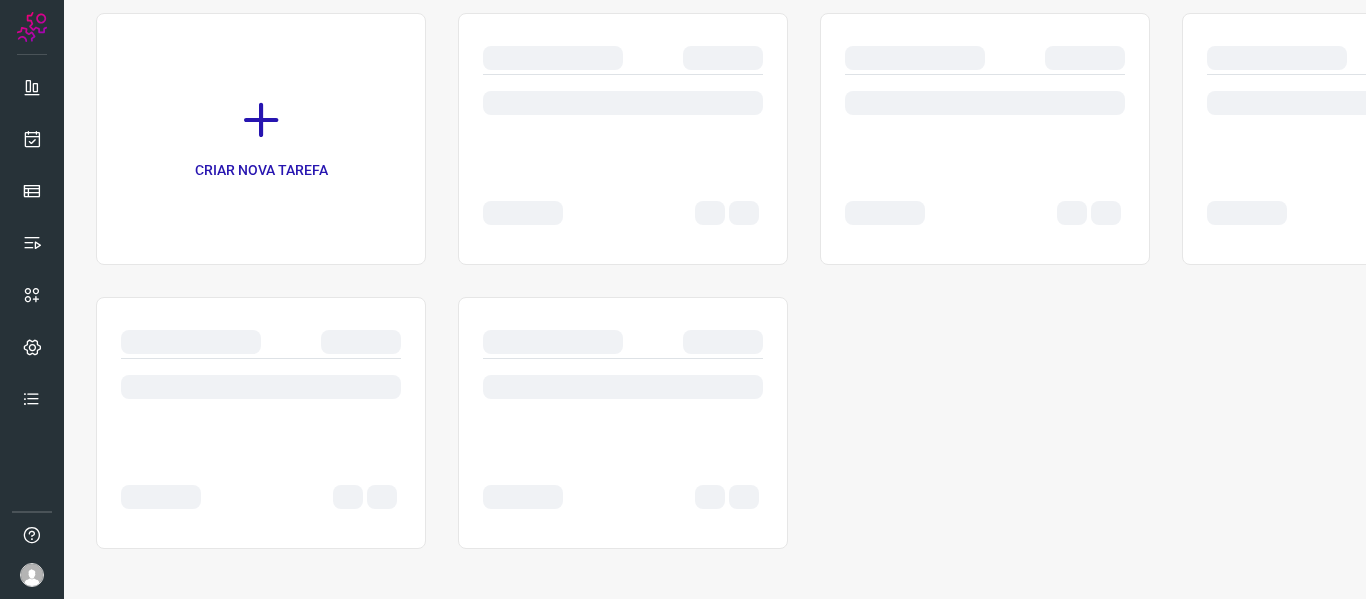 scroll, scrollTop: 146, scrollLeft: 0, axis: vertical 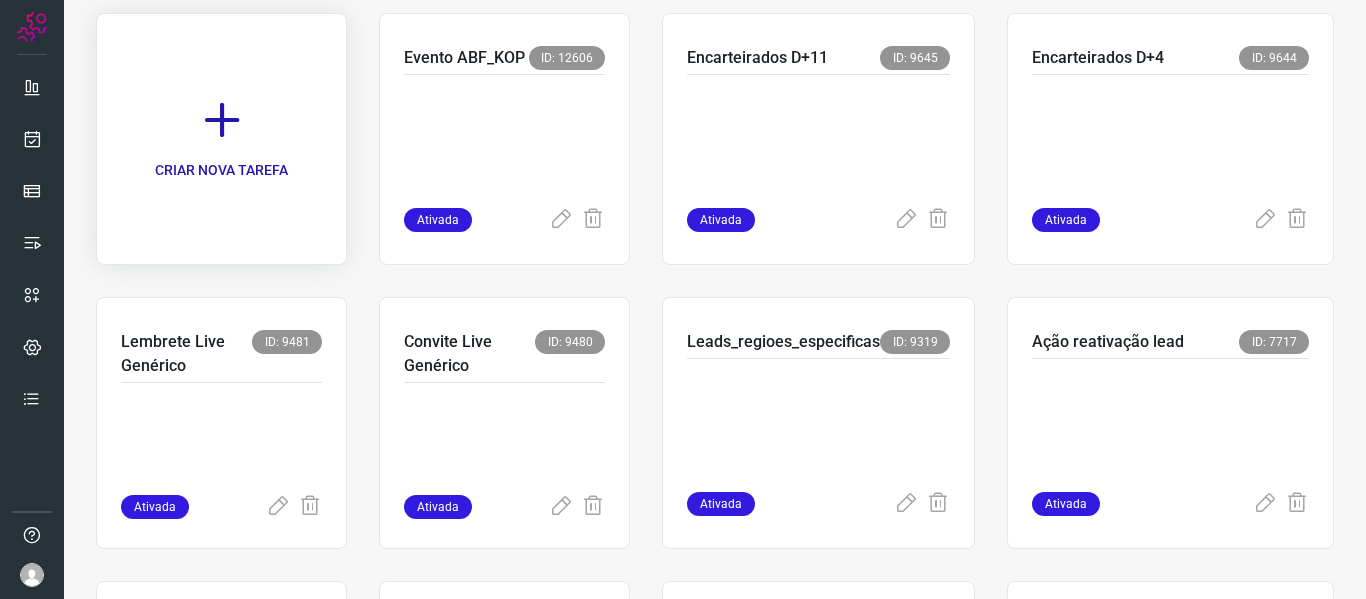click at bounding box center [222, 120] 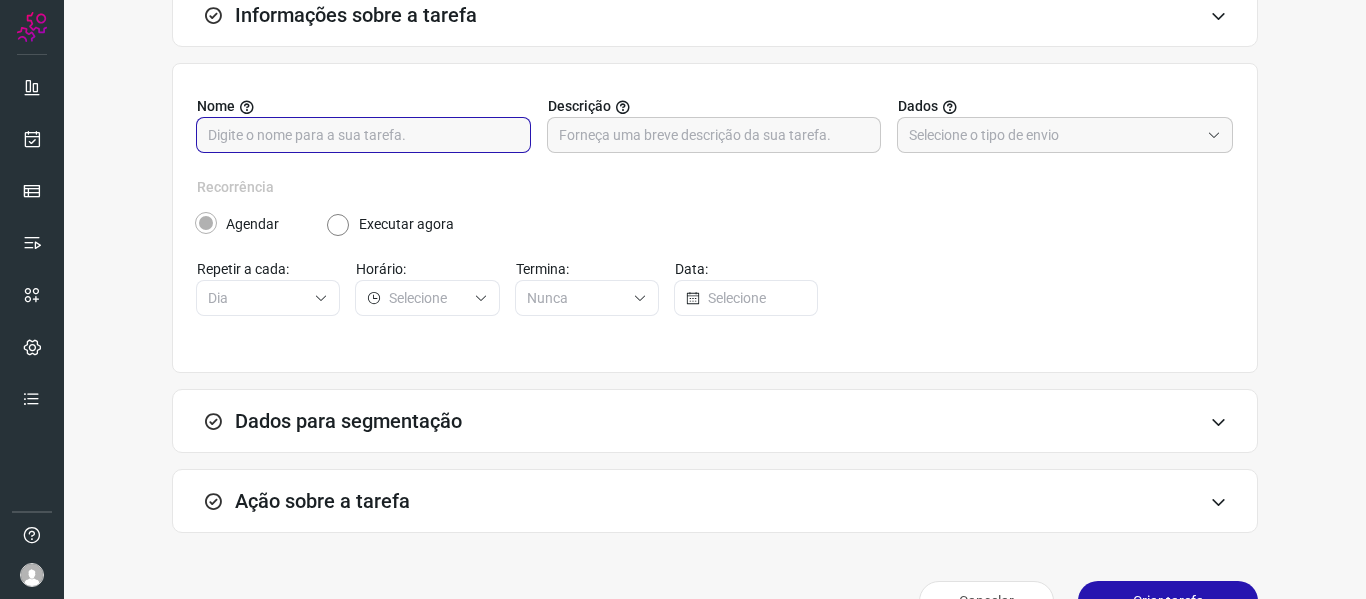 click at bounding box center (363, 135) 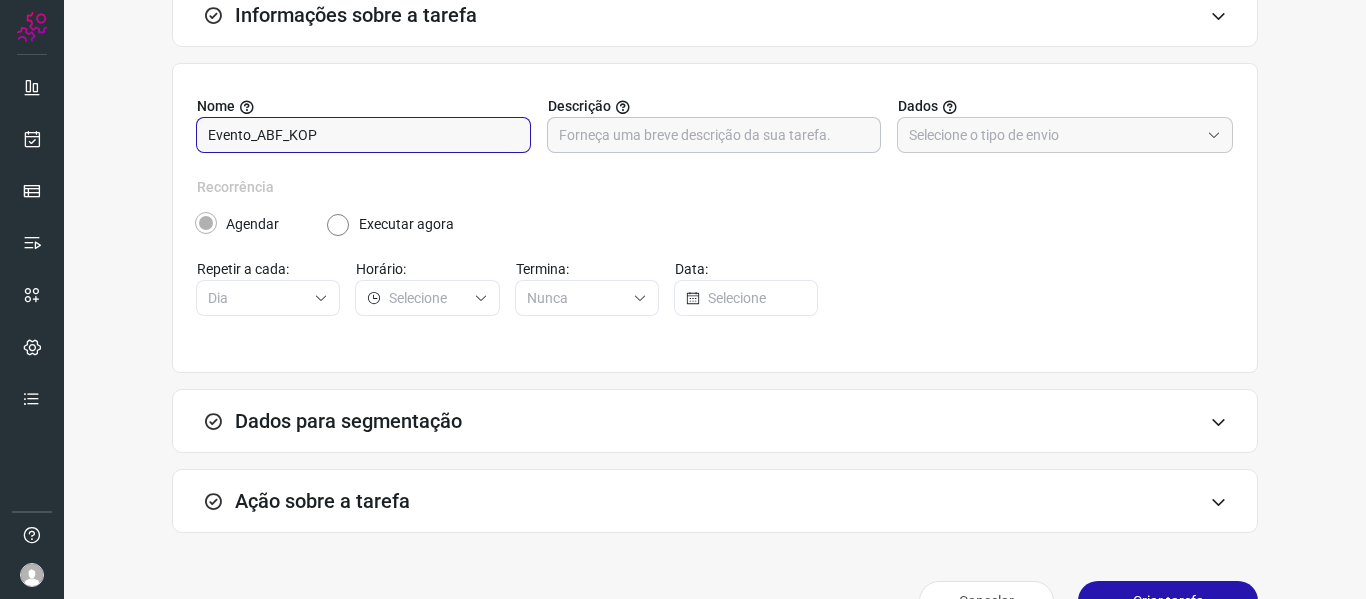 type on "Evento_ABF_KOP" 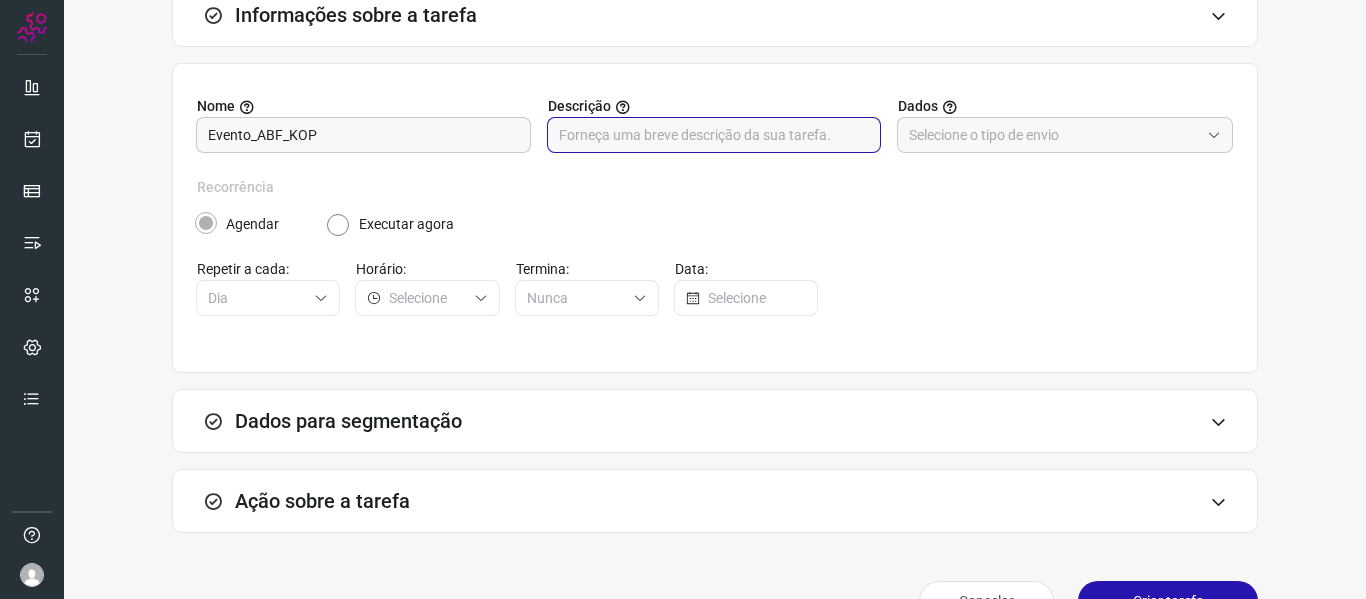 click at bounding box center [714, 135] 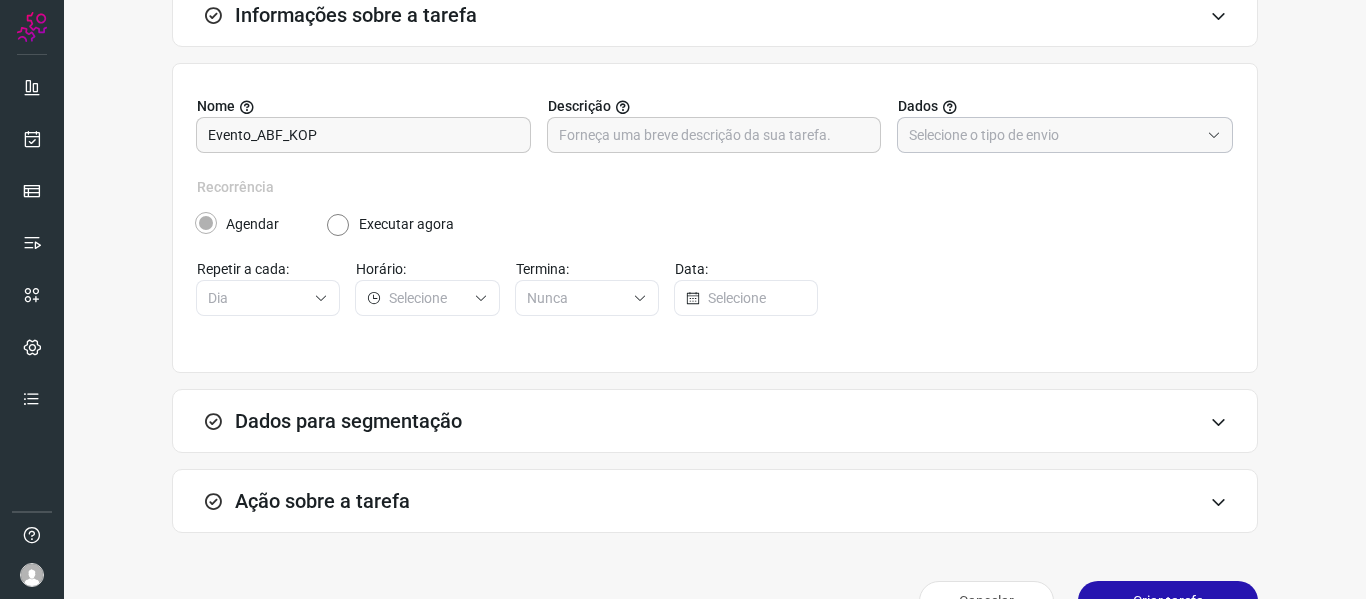 click at bounding box center (1054, 135) 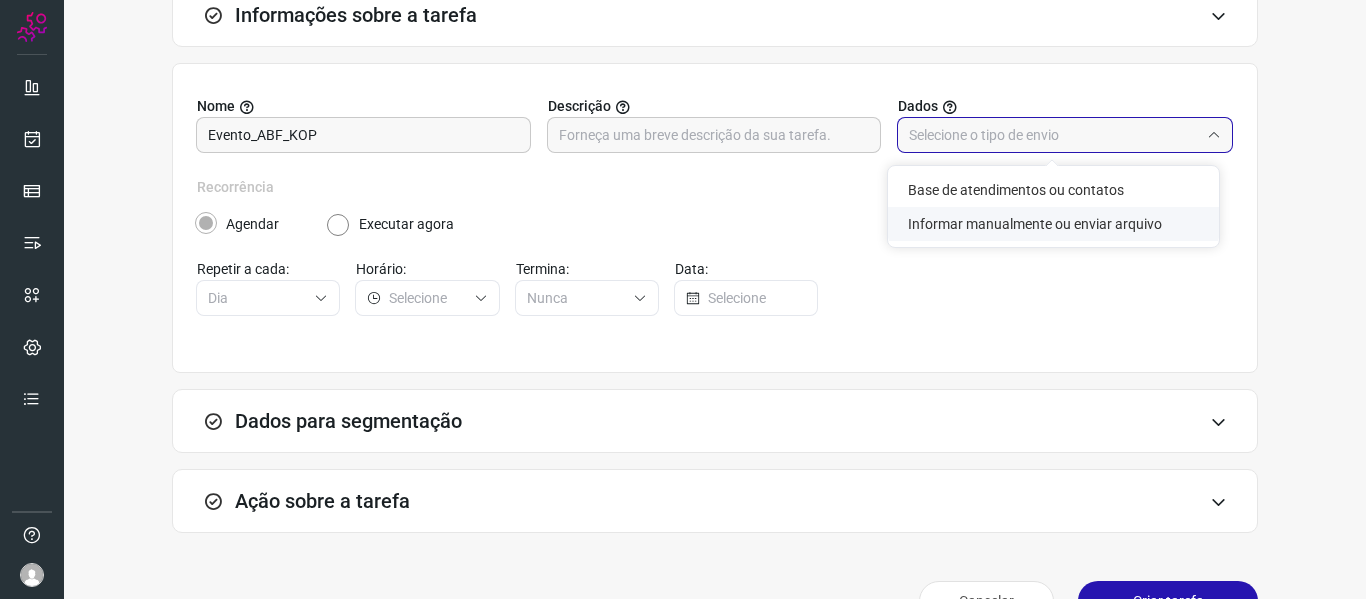 click on "Informar manualmente ou enviar arquivo" 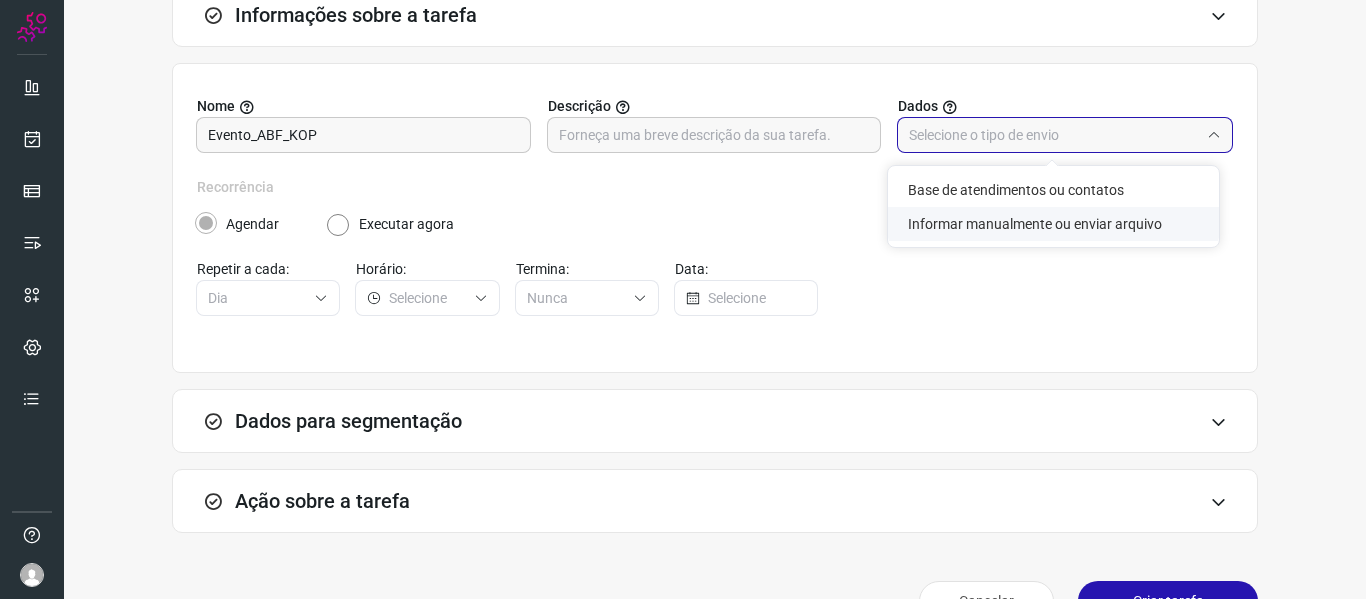 type on "Informar manualmente ou enviar arquivo" 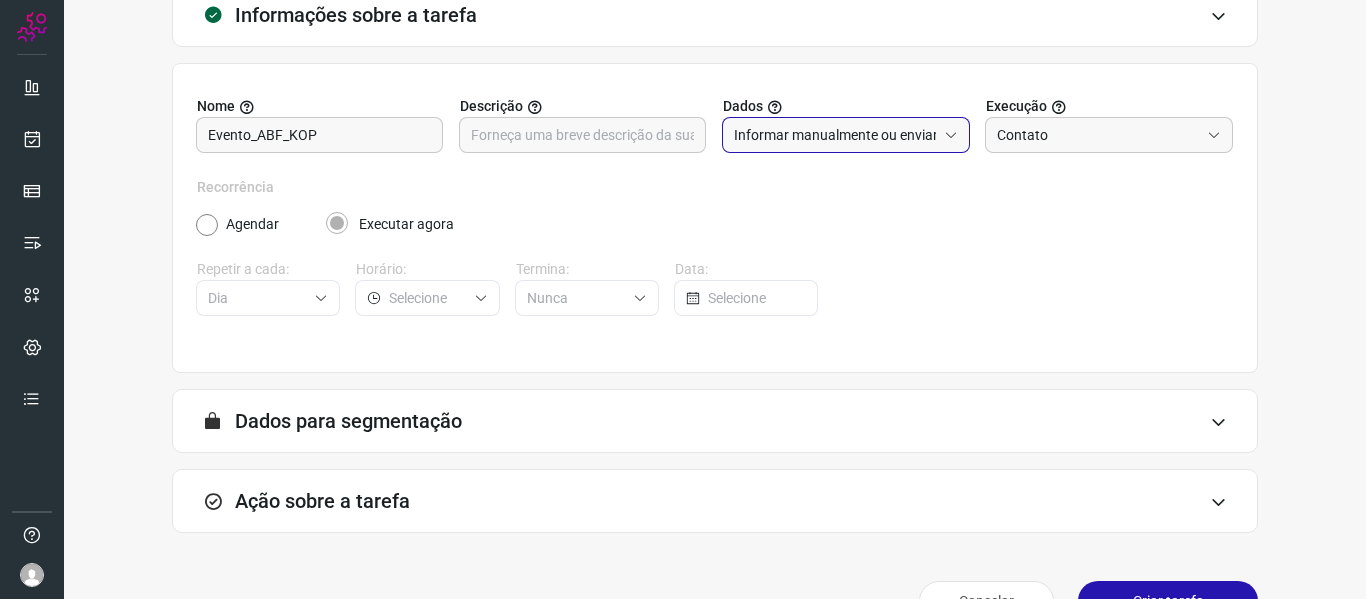 scroll, scrollTop: 196, scrollLeft: 0, axis: vertical 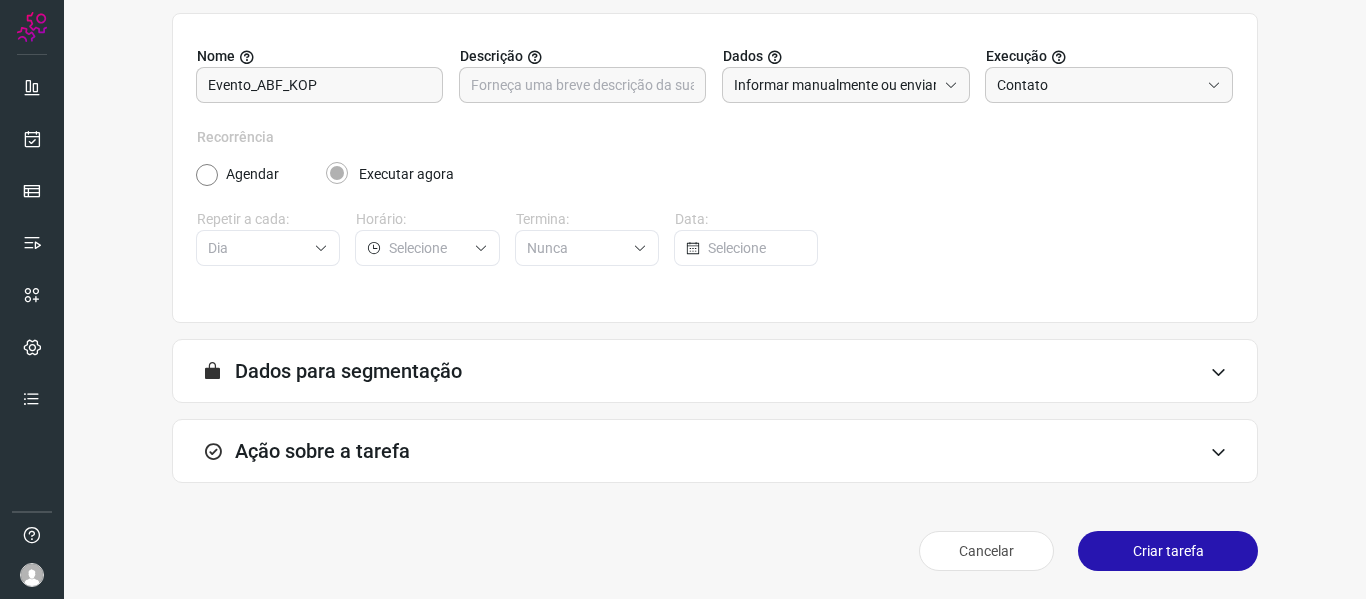 click on "Ação sobre a tarefa" at bounding box center [715, 451] 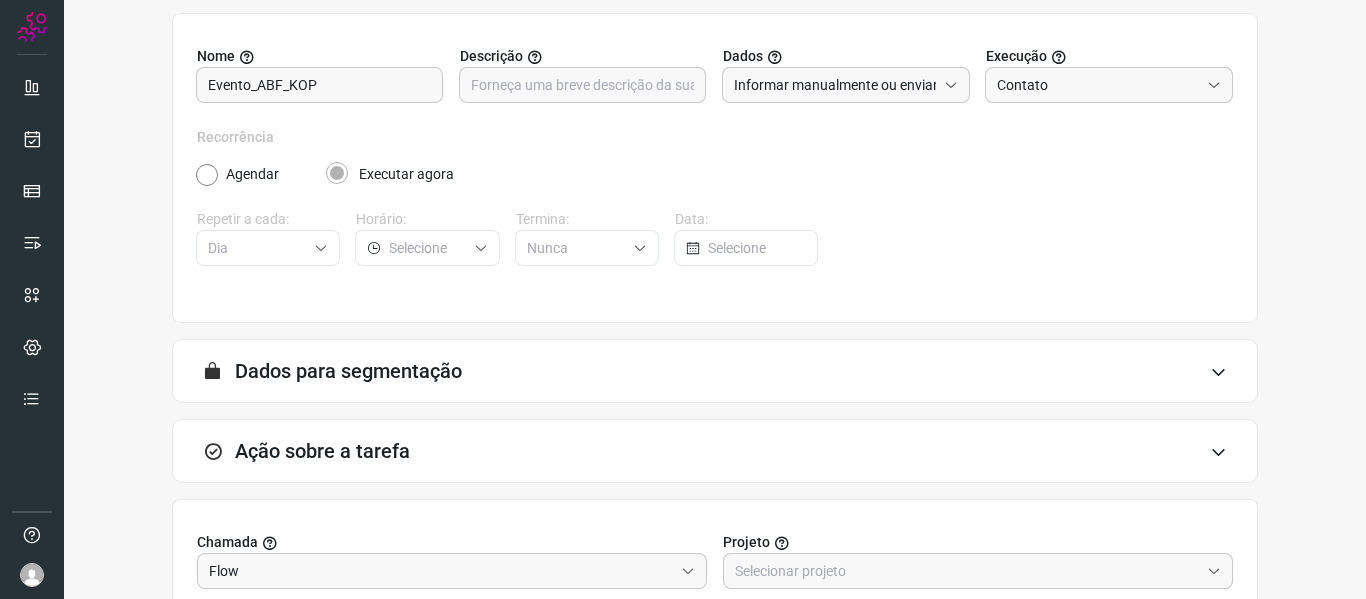scroll, scrollTop: 512, scrollLeft: 0, axis: vertical 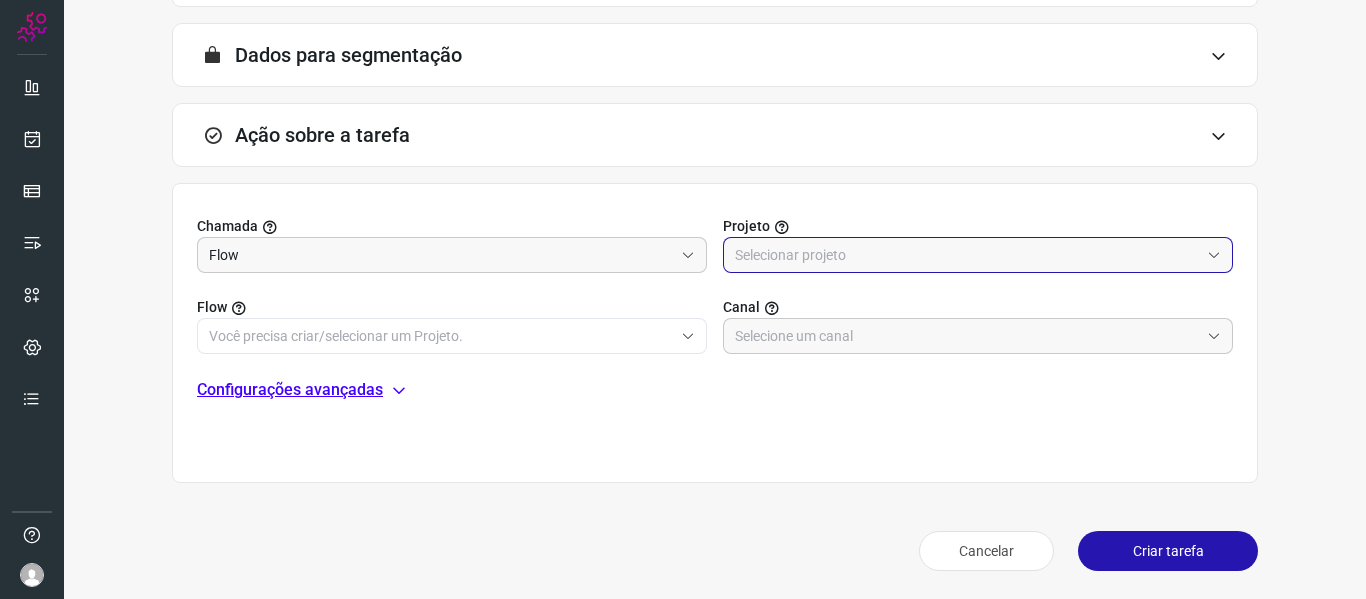 click at bounding box center (967, 255) 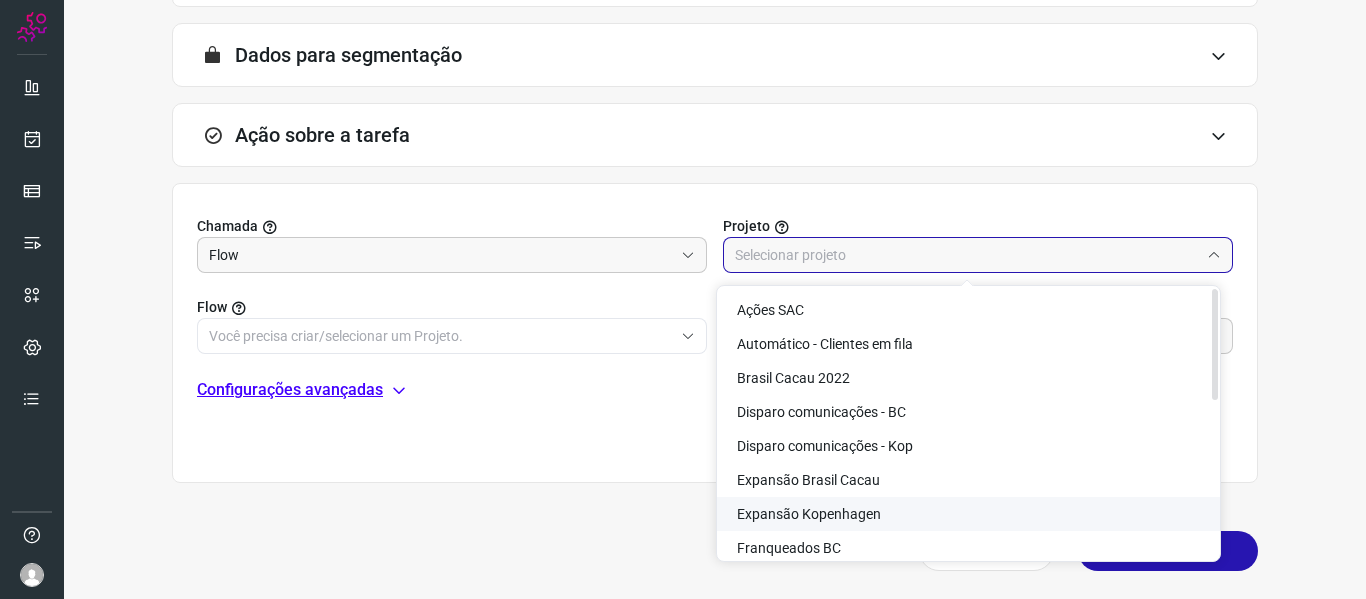 click on "Expansão Kopenhagen" 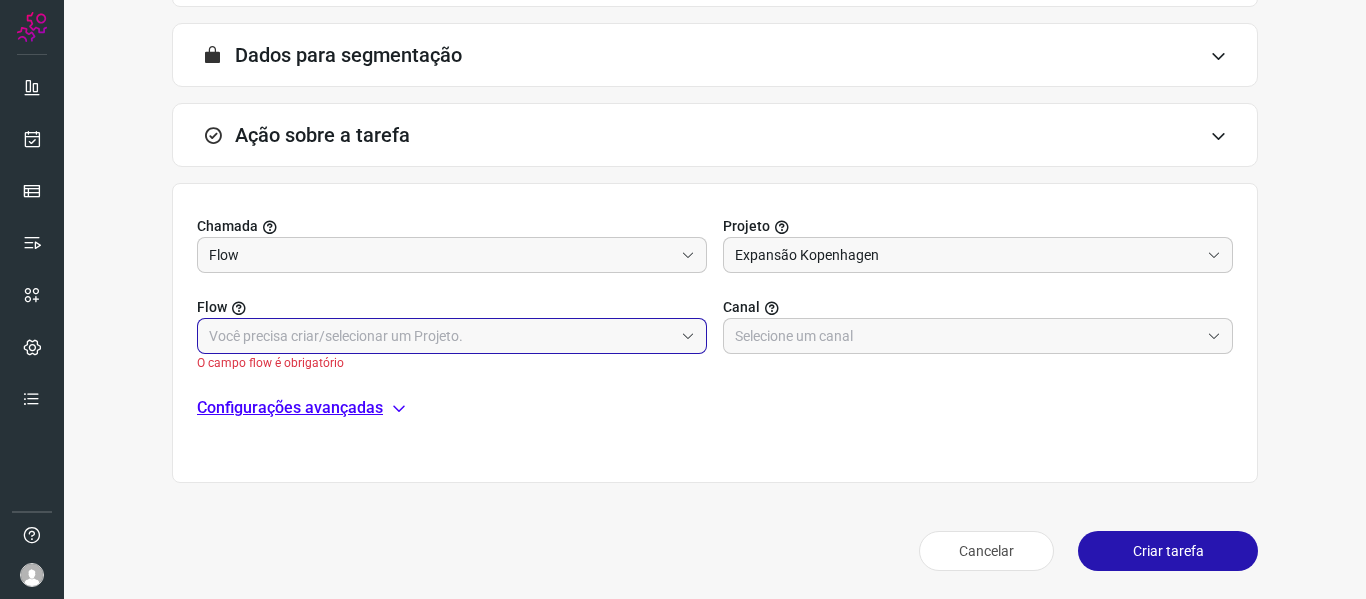 click at bounding box center (441, 336) 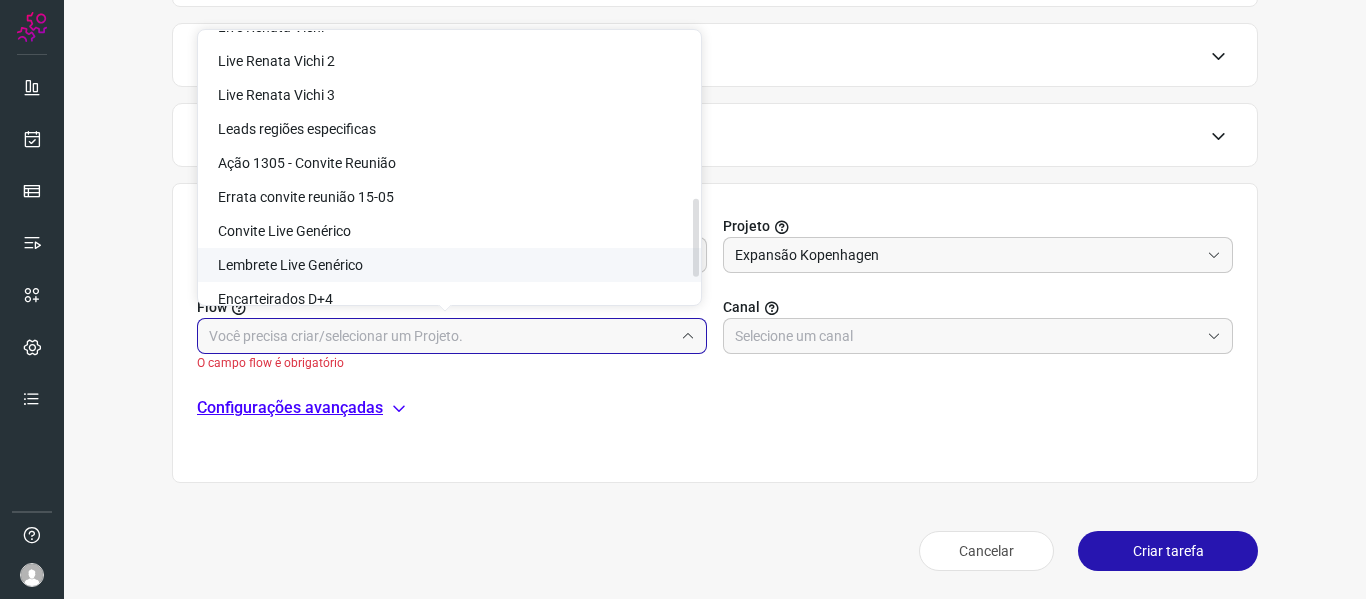 scroll, scrollTop: 656, scrollLeft: 0, axis: vertical 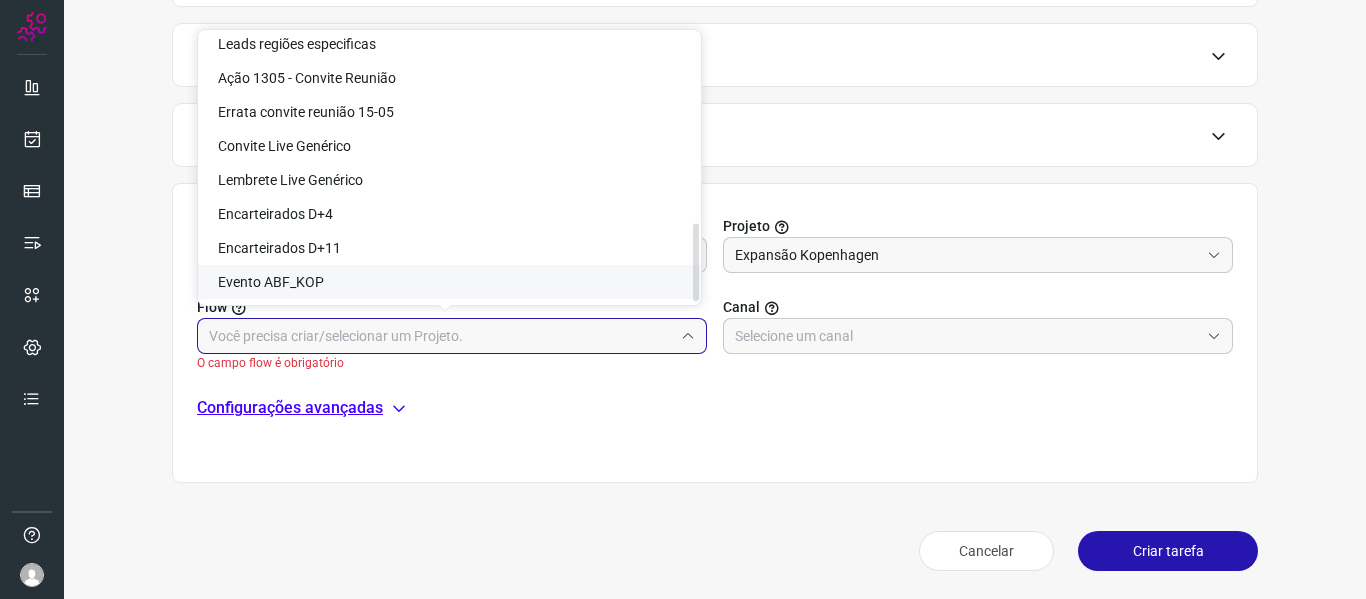 drag, startPoint x: 695, startPoint y: 97, endPoint x: 683, endPoint y: 321, distance: 224.3212 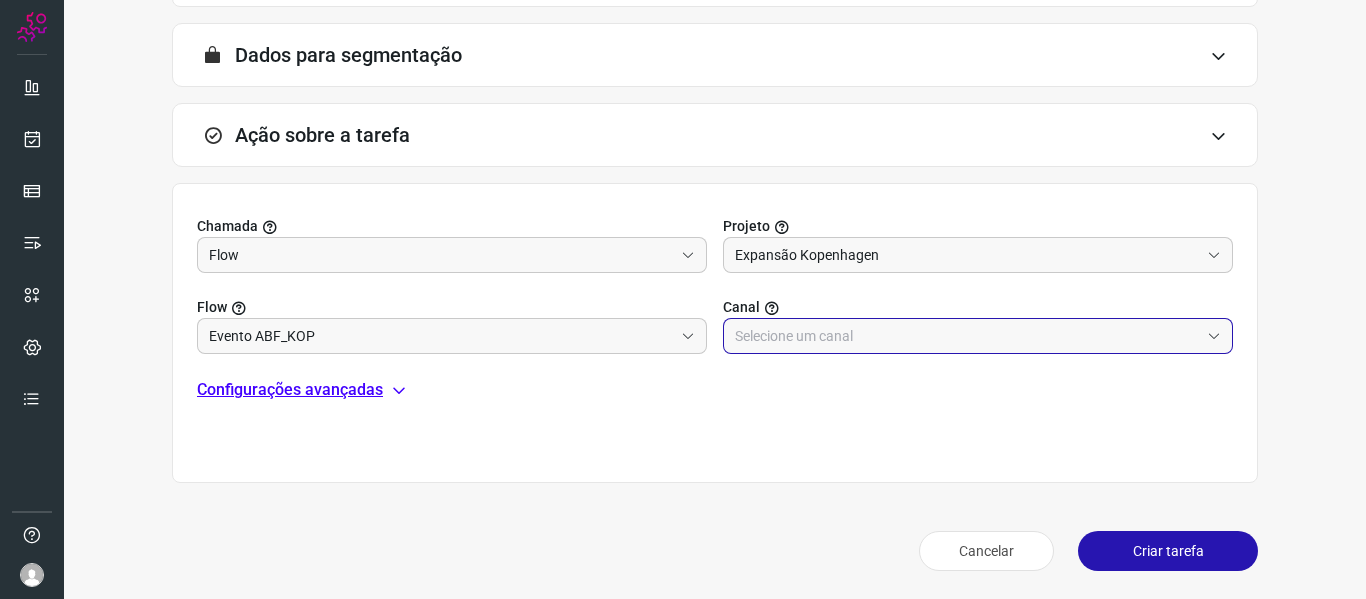 click at bounding box center [967, 336] 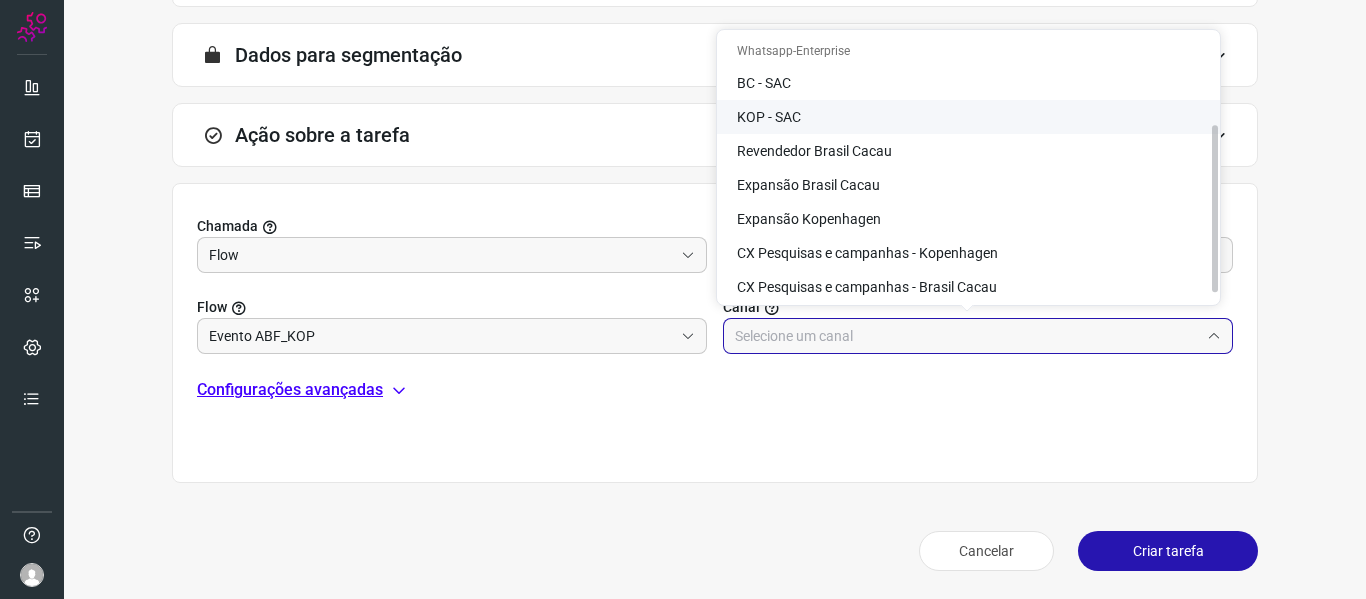 scroll, scrollTop: 154, scrollLeft: 0, axis: vertical 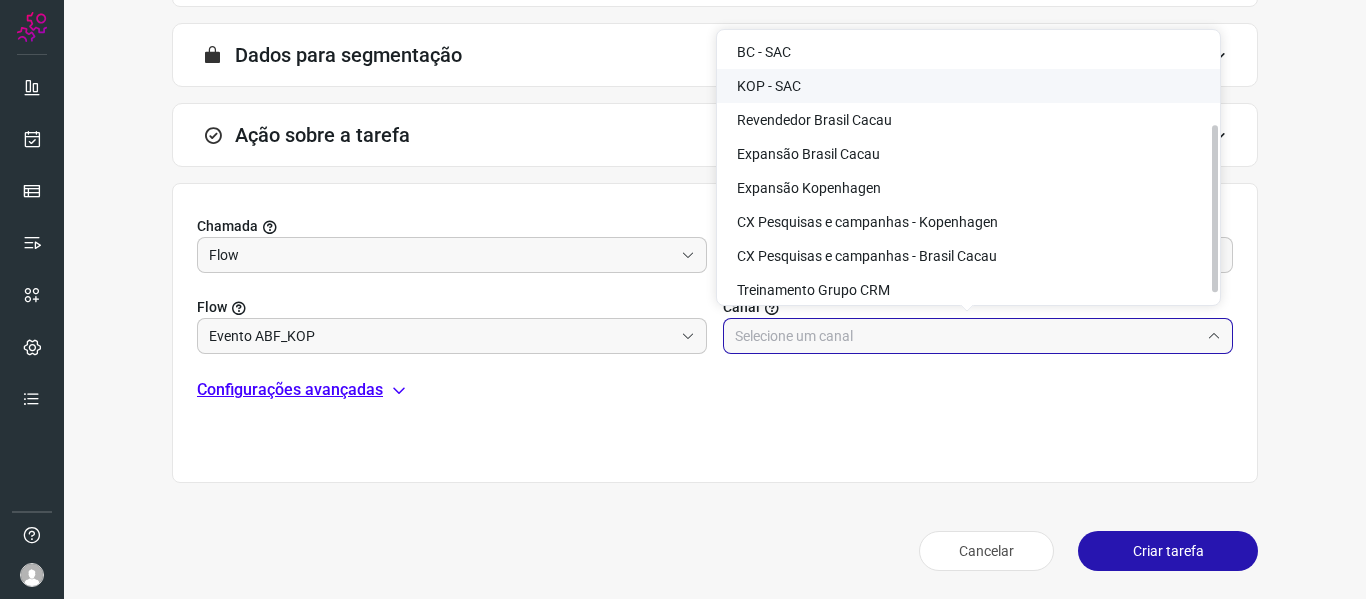 drag, startPoint x: 1216, startPoint y: 169, endPoint x: 1214, endPoint y: 264, distance: 95.02105 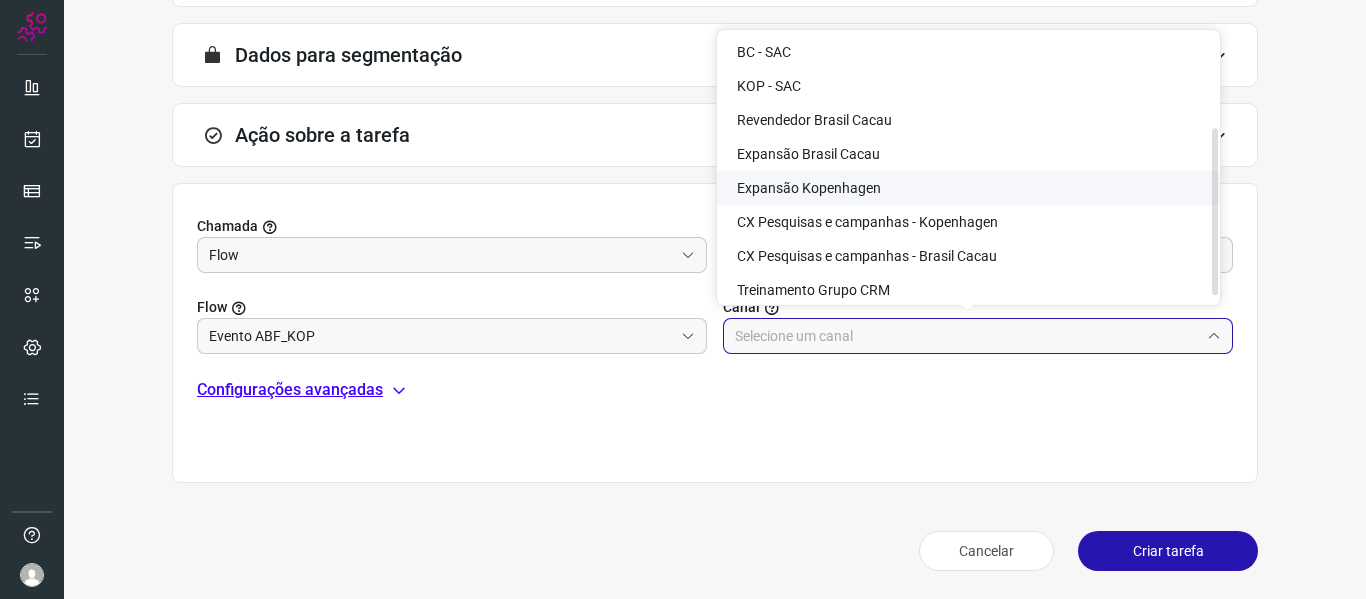 click on "Expansão Kopenhagen" 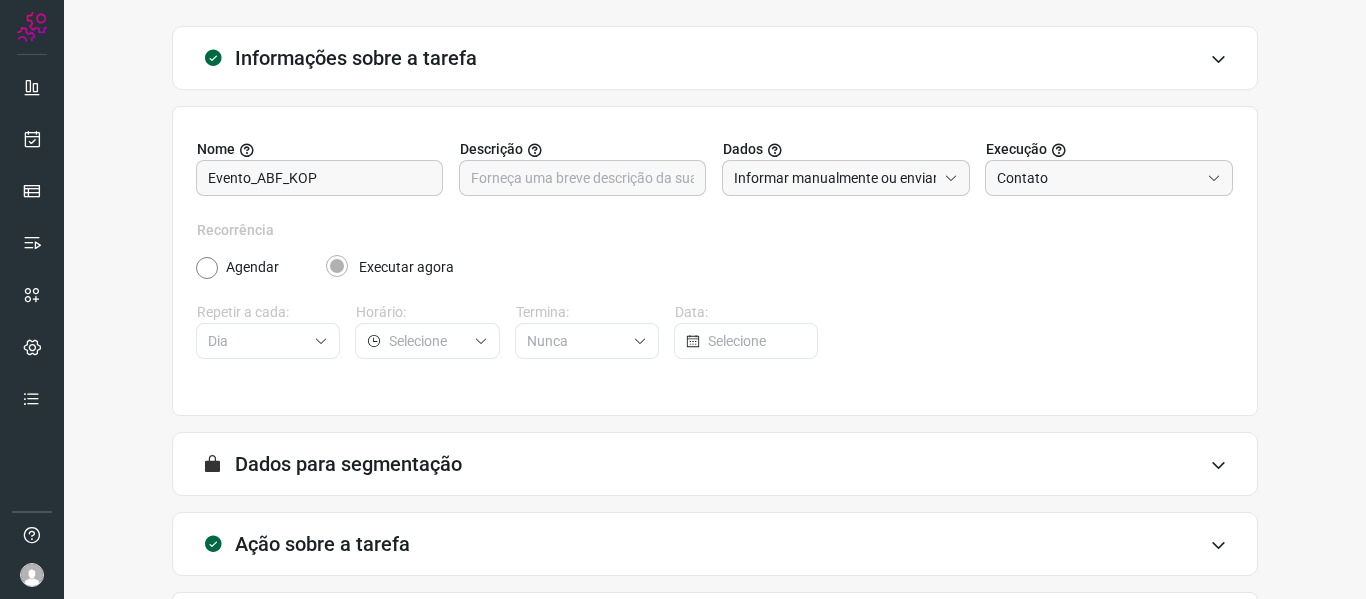 scroll, scrollTop: 512, scrollLeft: 0, axis: vertical 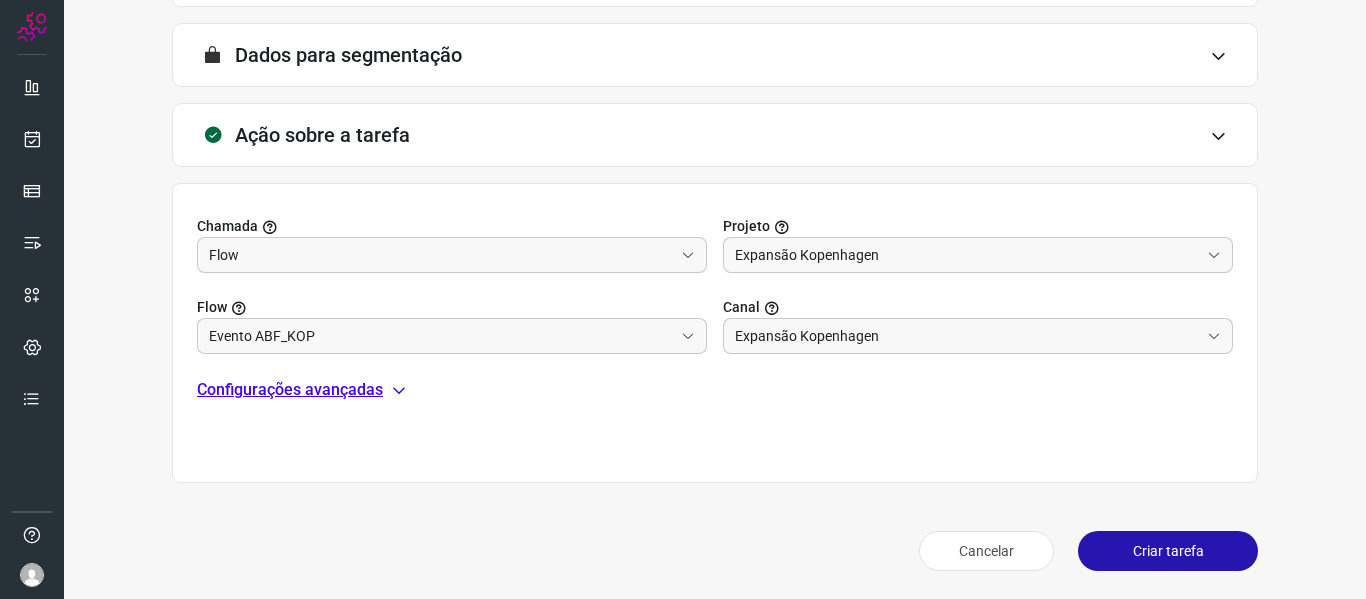 click on "Cancelar   Criar tarefa" at bounding box center [715, 551] 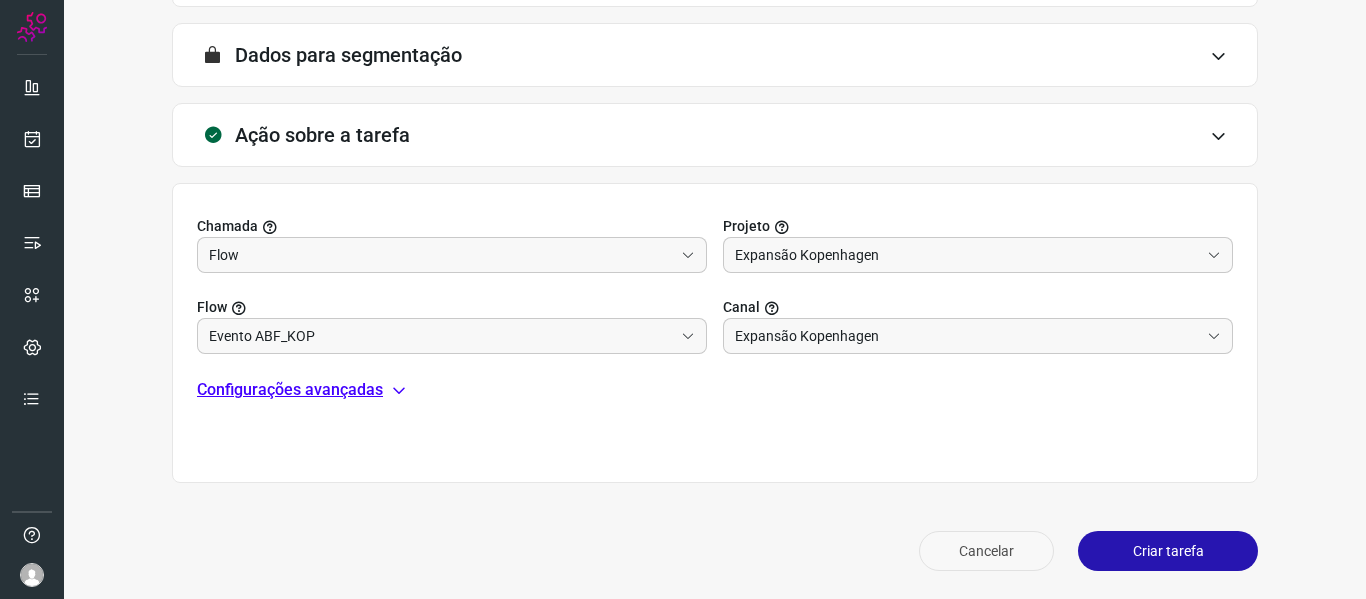 click on "Cancelar" at bounding box center (986, 551) 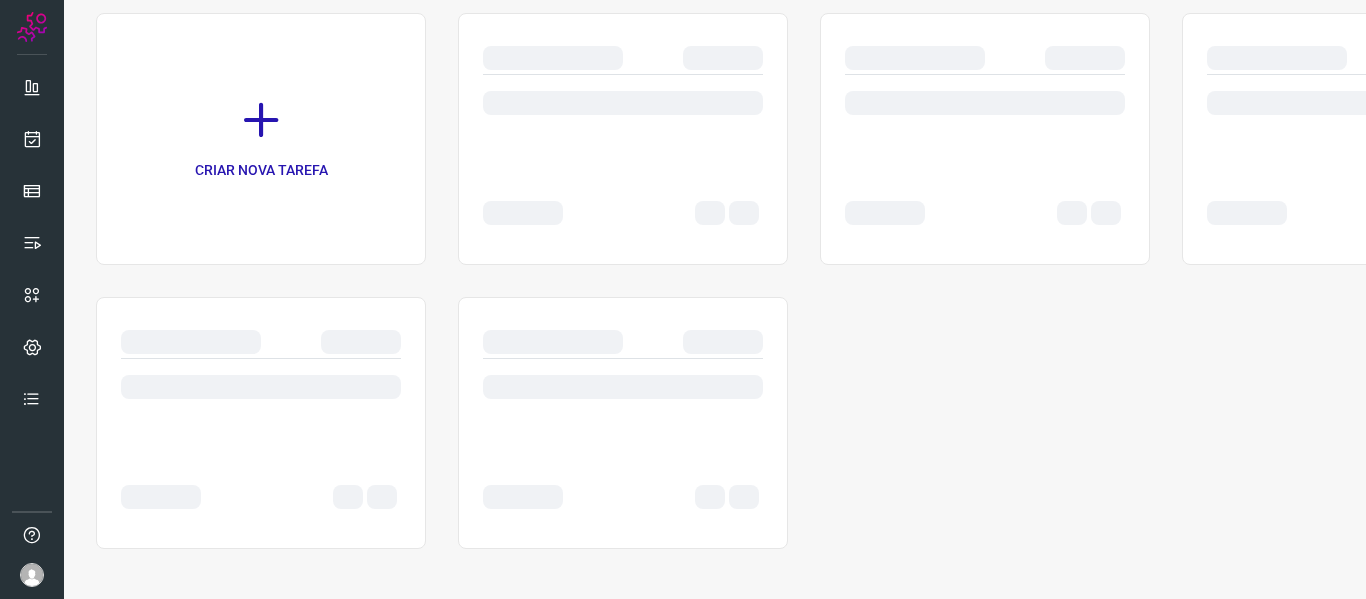 scroll, scrollTop: 146, scrollLeft: 0, axis: vertical 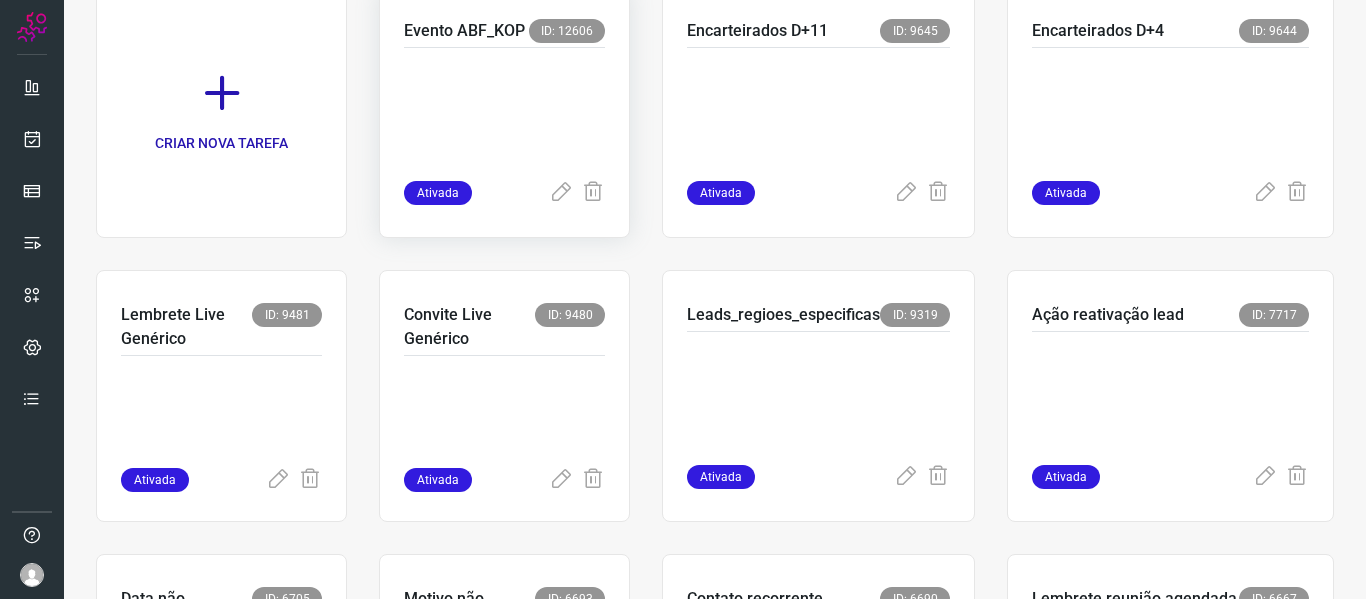 click at bounding box center [504, 110] 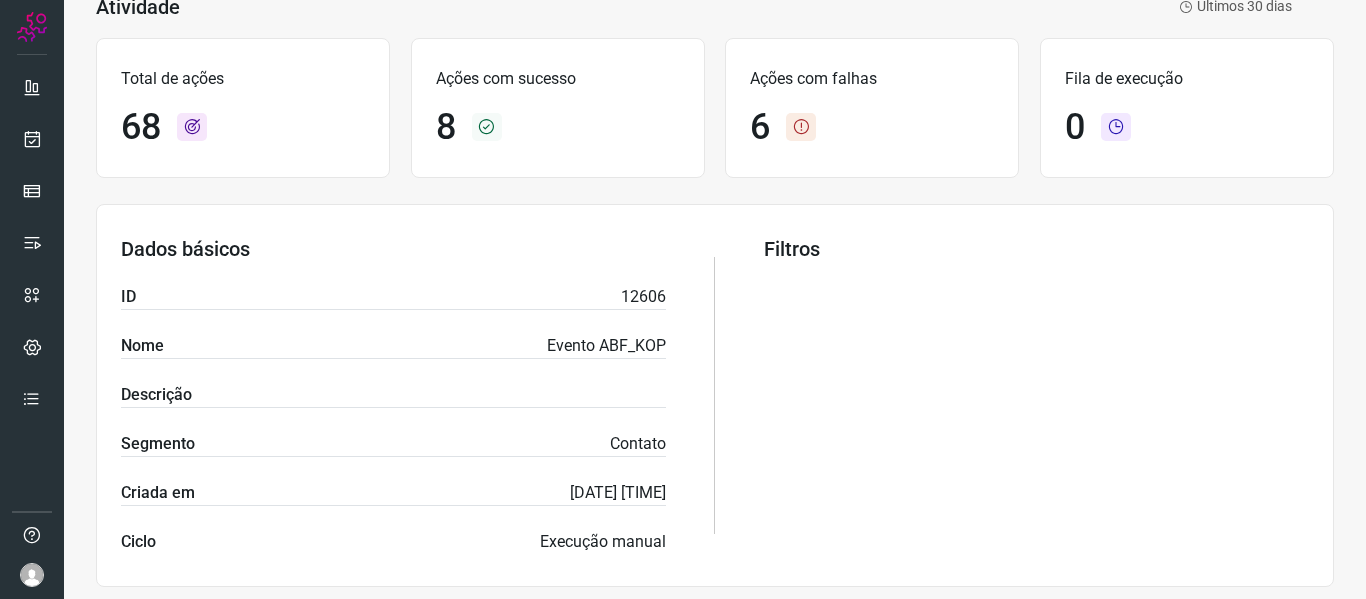 scroll, scrollTop: 0, scrollLeft: 0, axis: both 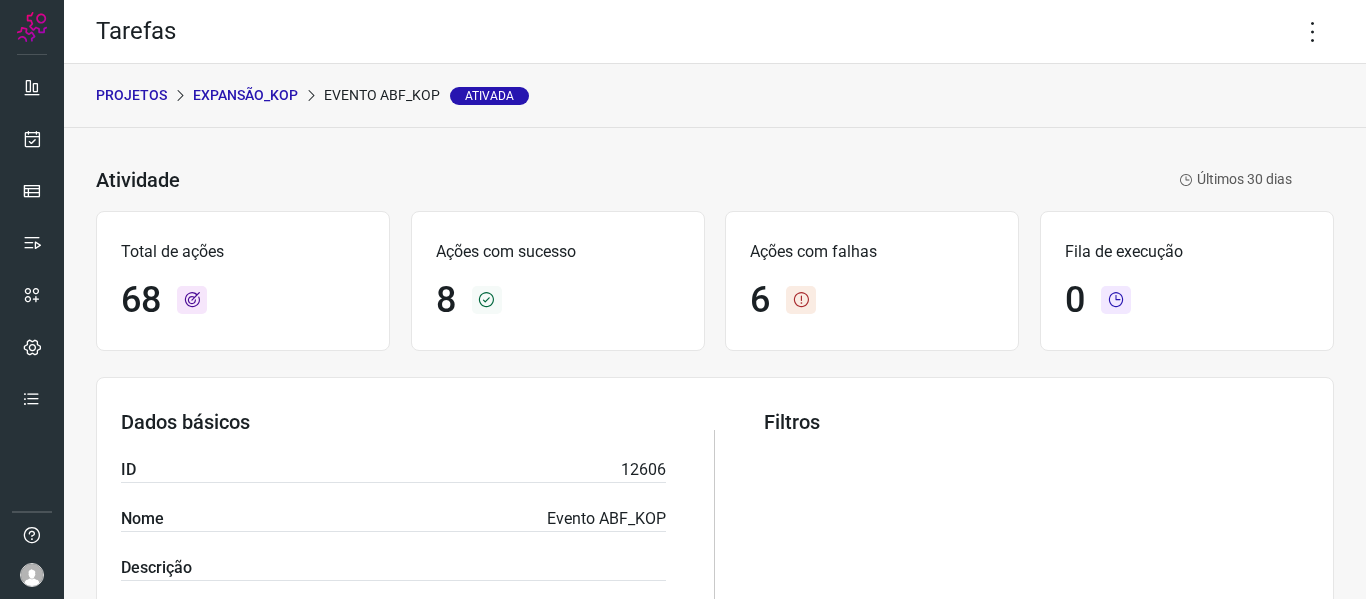 click on "PROJETOS" at bounding box center [131, 95] 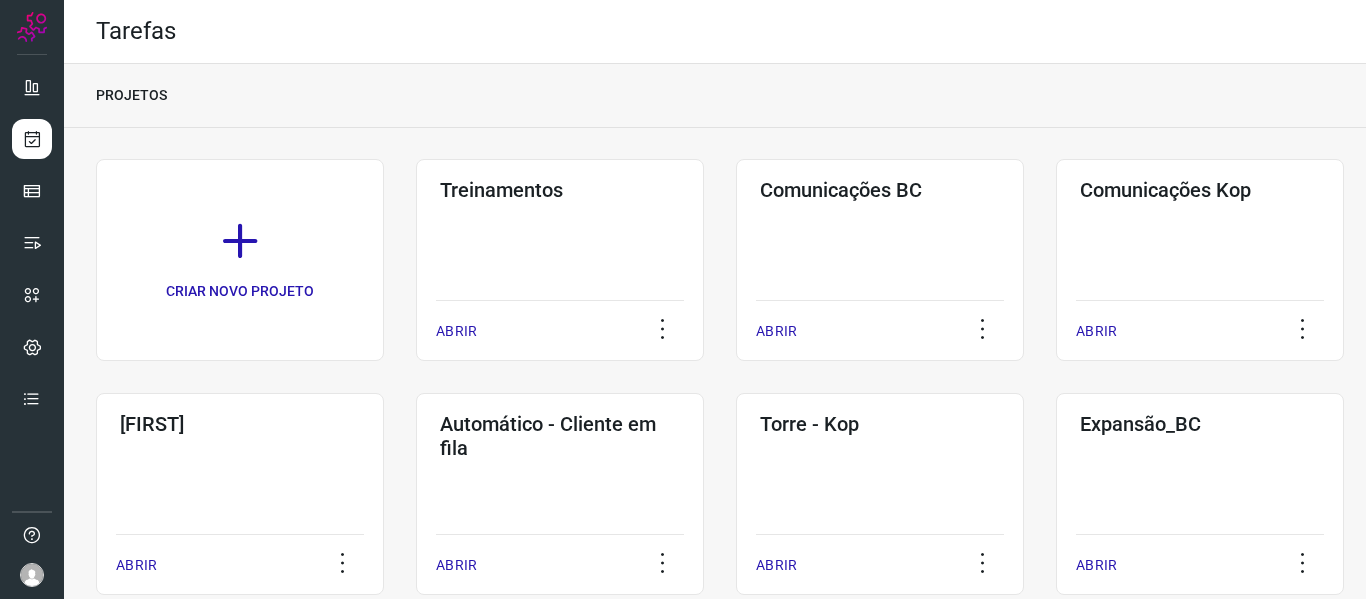 scroll, scrollTop: 280, scrollLeft: 0, axis: vertical 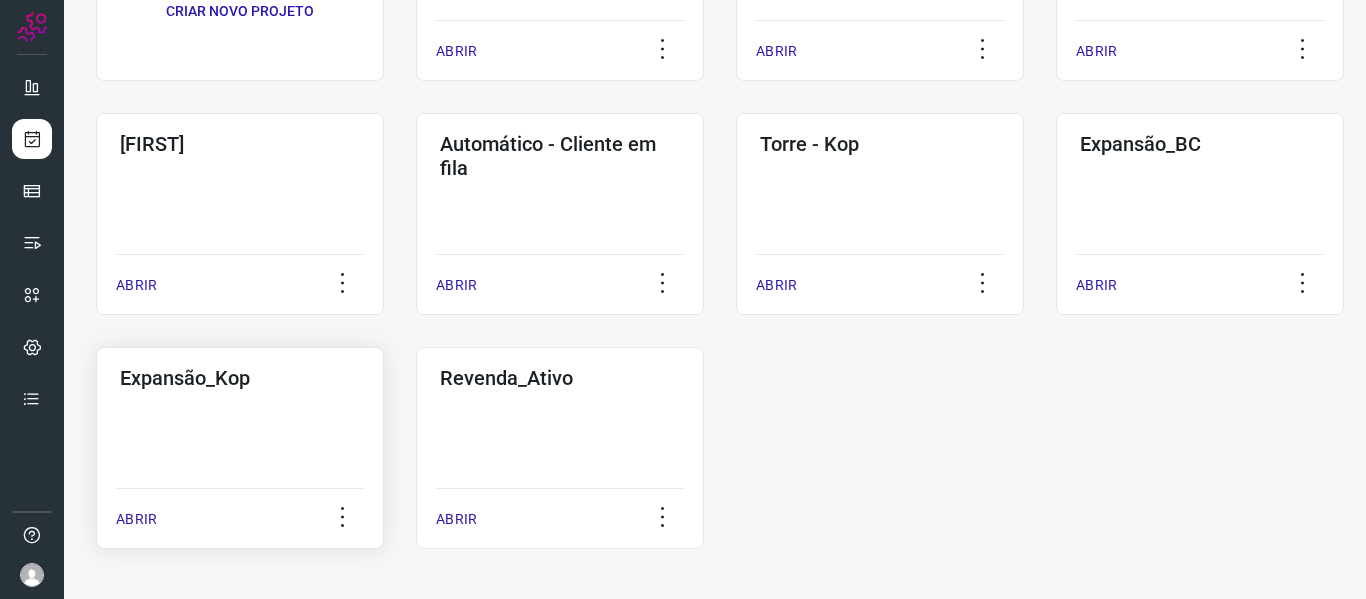 click on "Expansão_Kop  ABRIR" 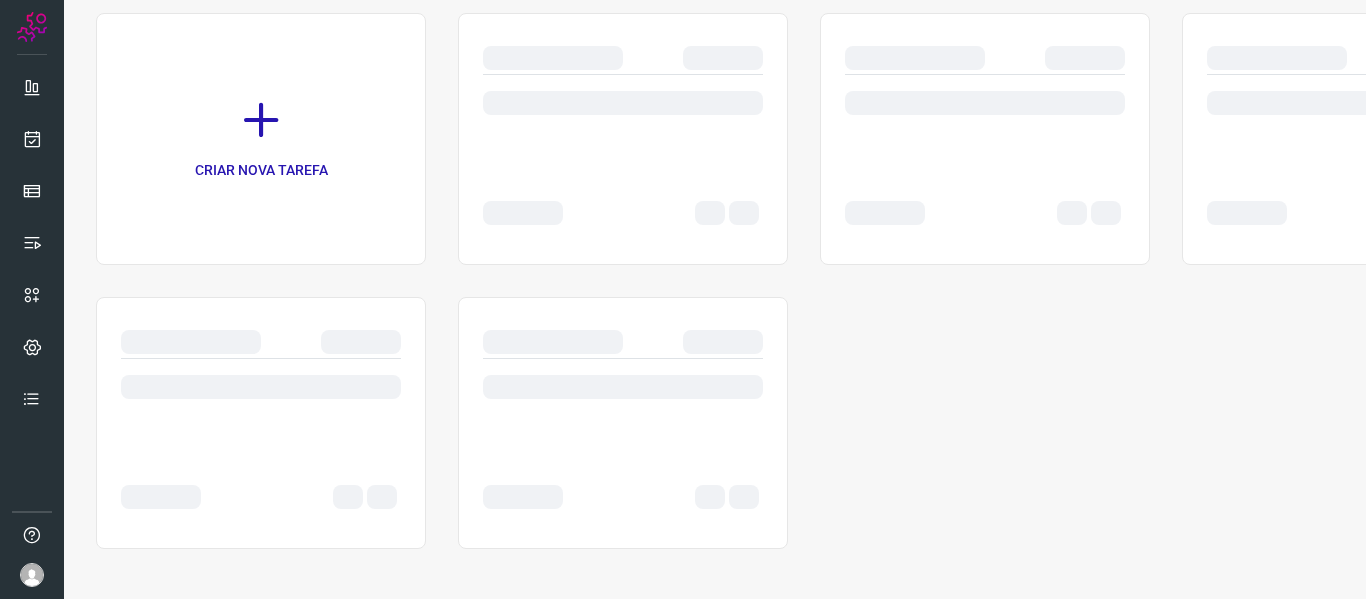 scroll, scrollTop: 146, scrollLeft: 0, axis: vertical 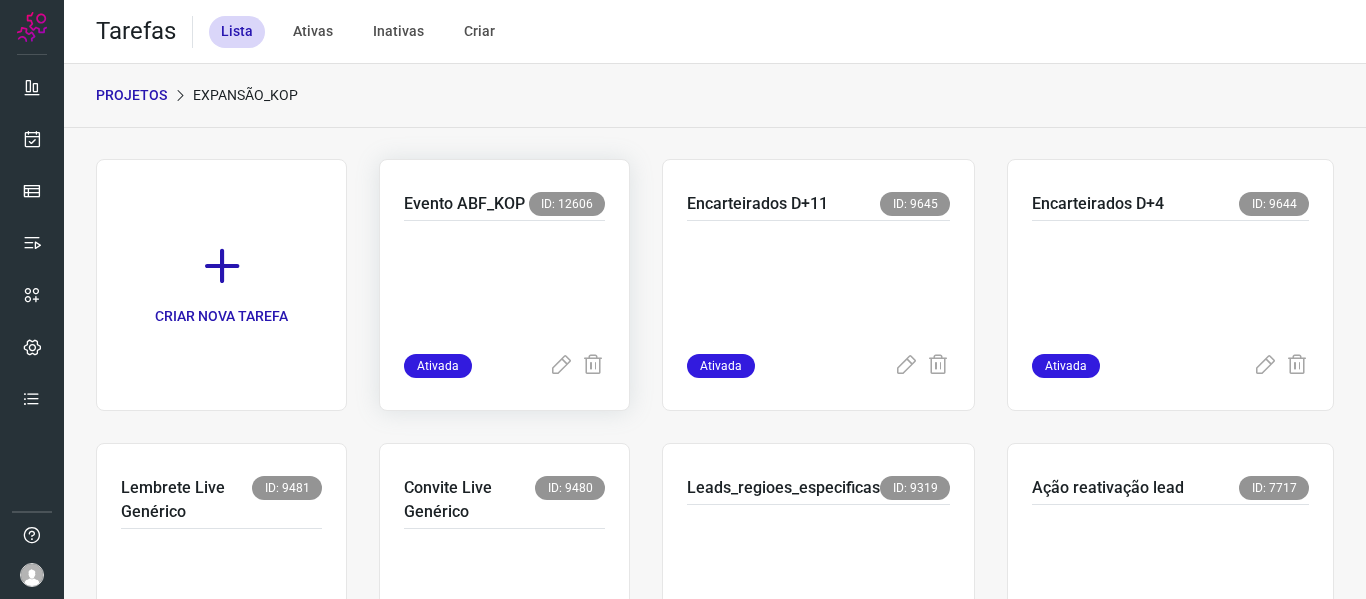 click at bounding box center (504, 283) 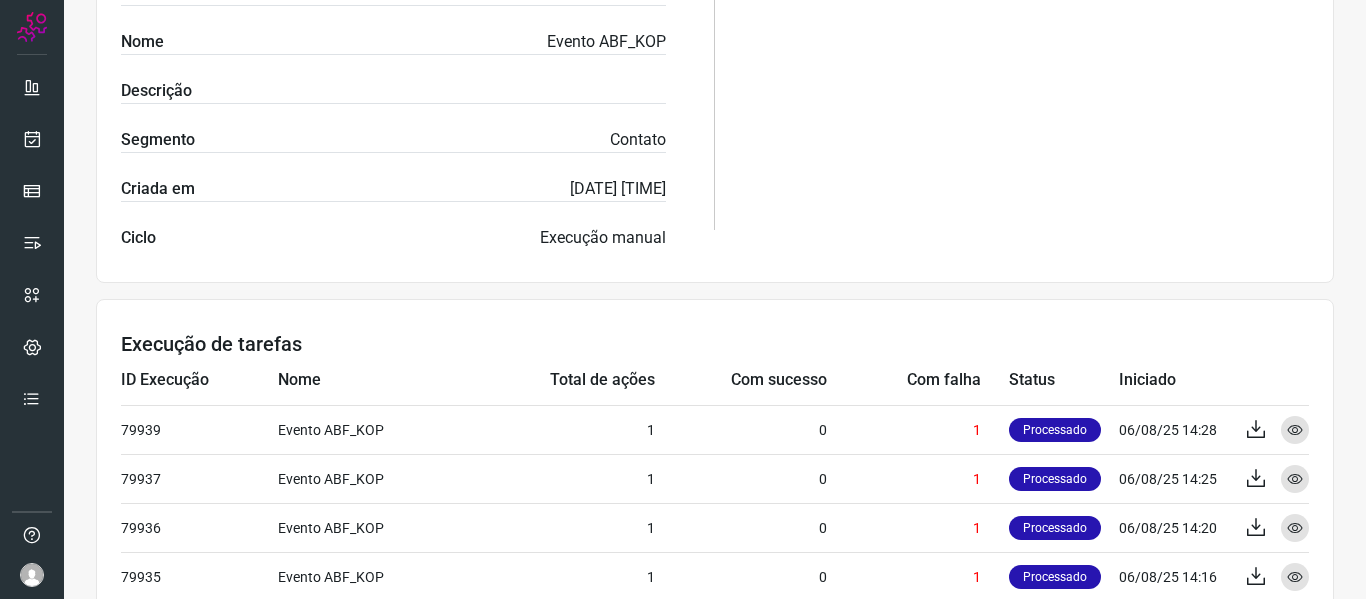scroll, scrollTop: 550, scrollLeft: 0, axis: vertical 